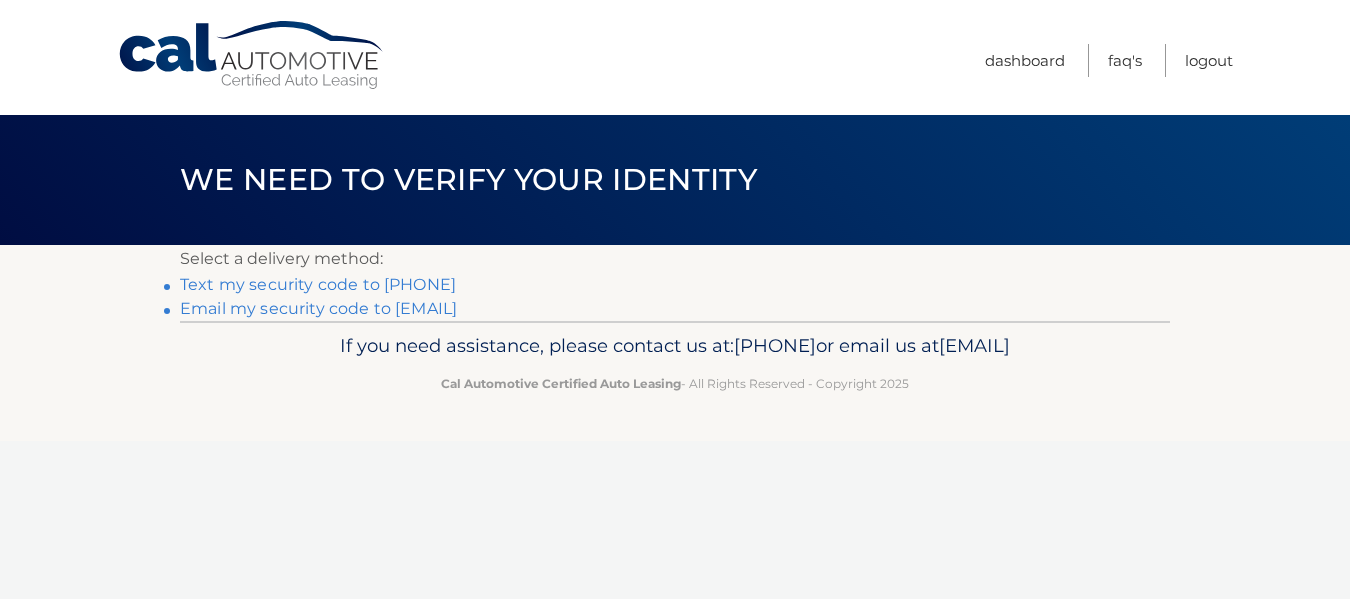 scroll, scrollTop: 0, scrollLeft: 0, axis: both 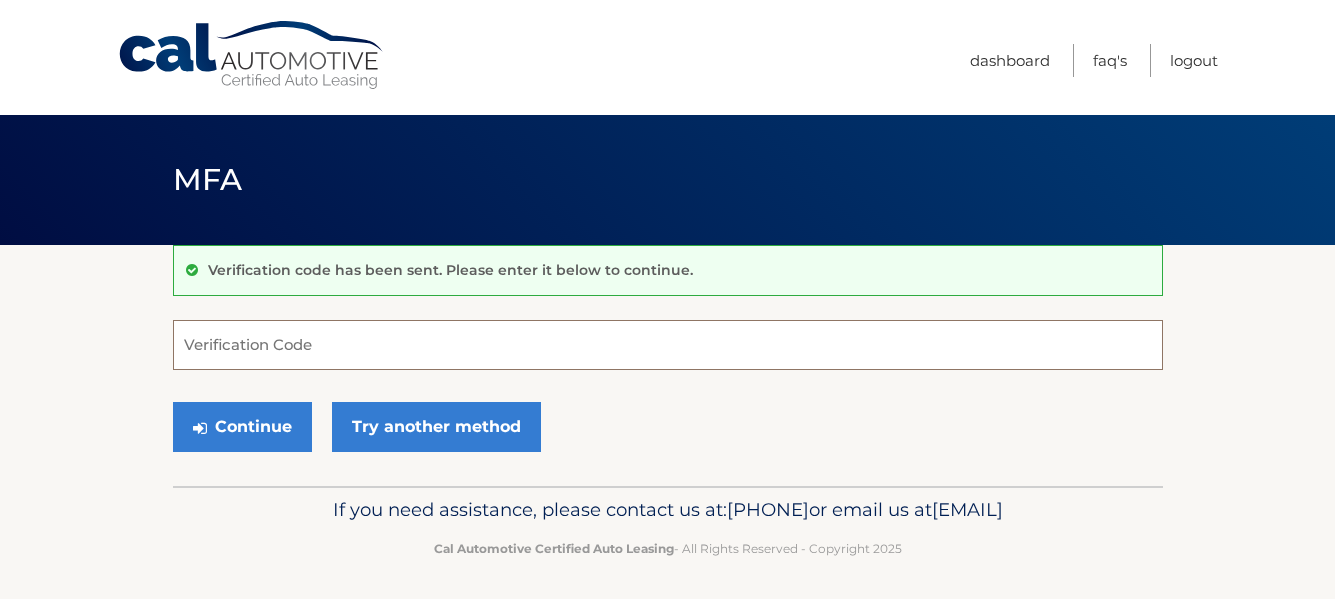 click on "Verification Code" at bounding box center [668, 345] 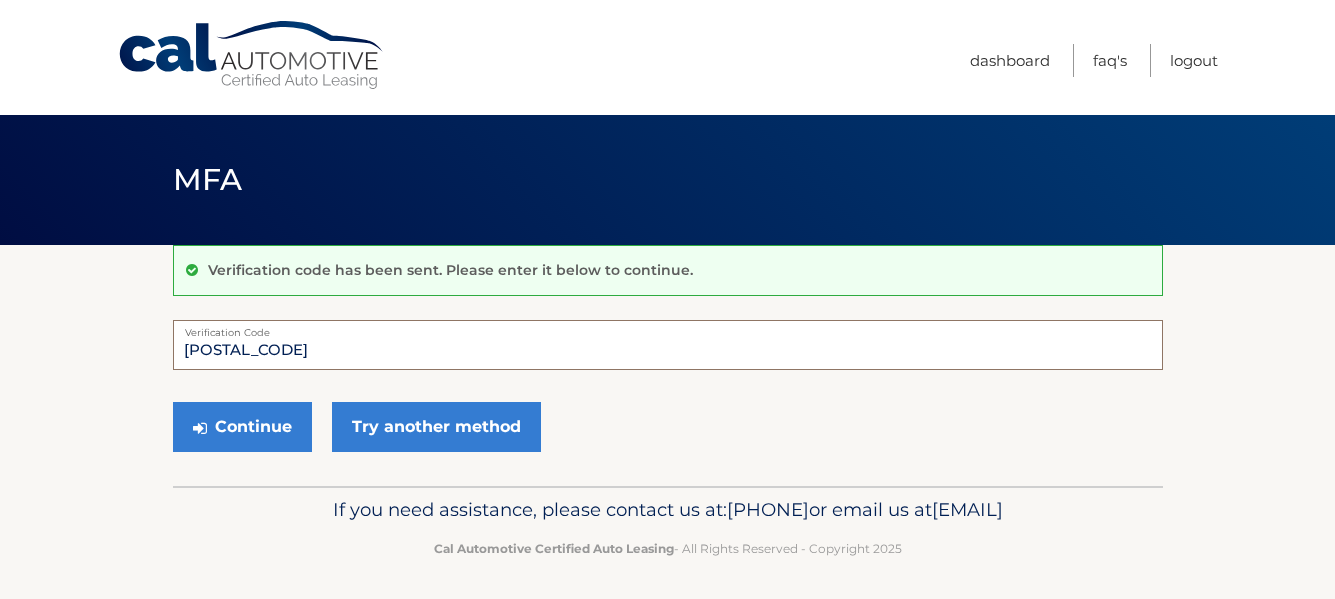 type on "269004" 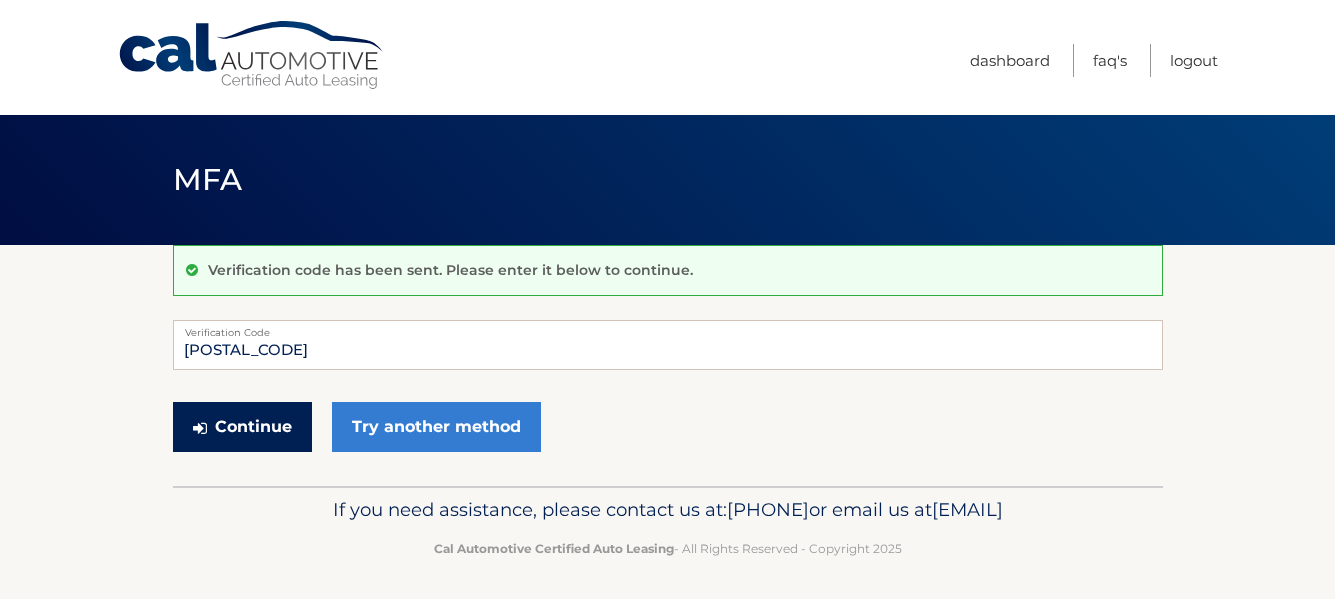 click on "Continue" at bounding box center (242, 427) 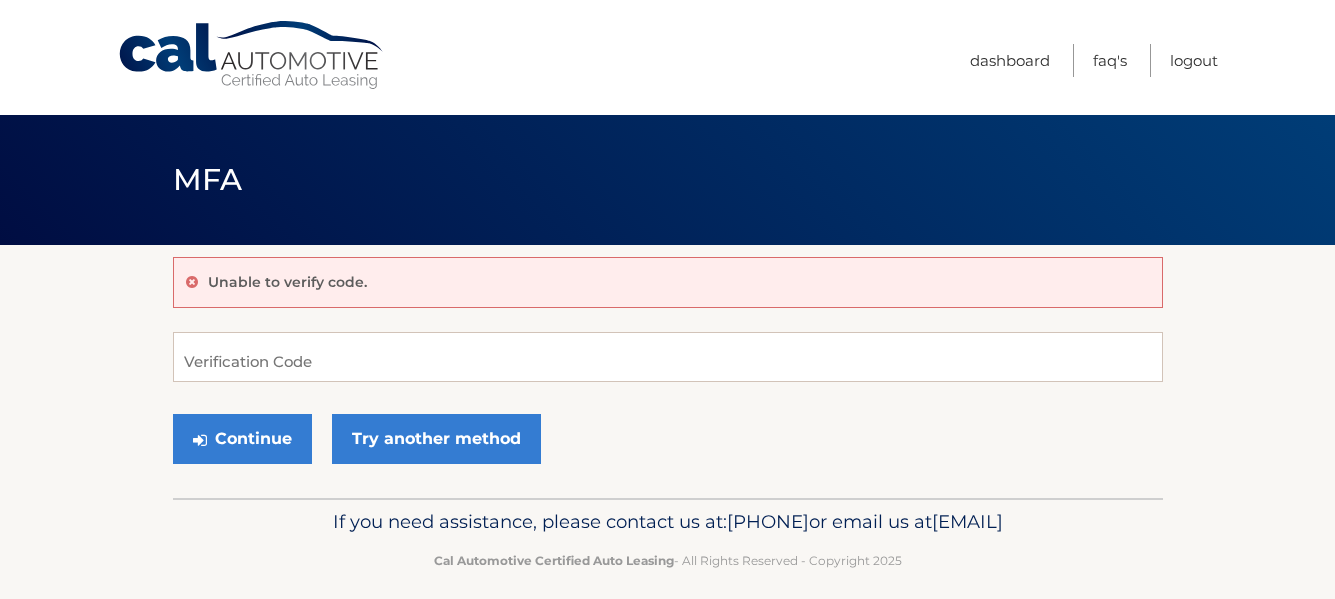 scroll, scrollTop: 0, scrollLeft: 0, axis: both 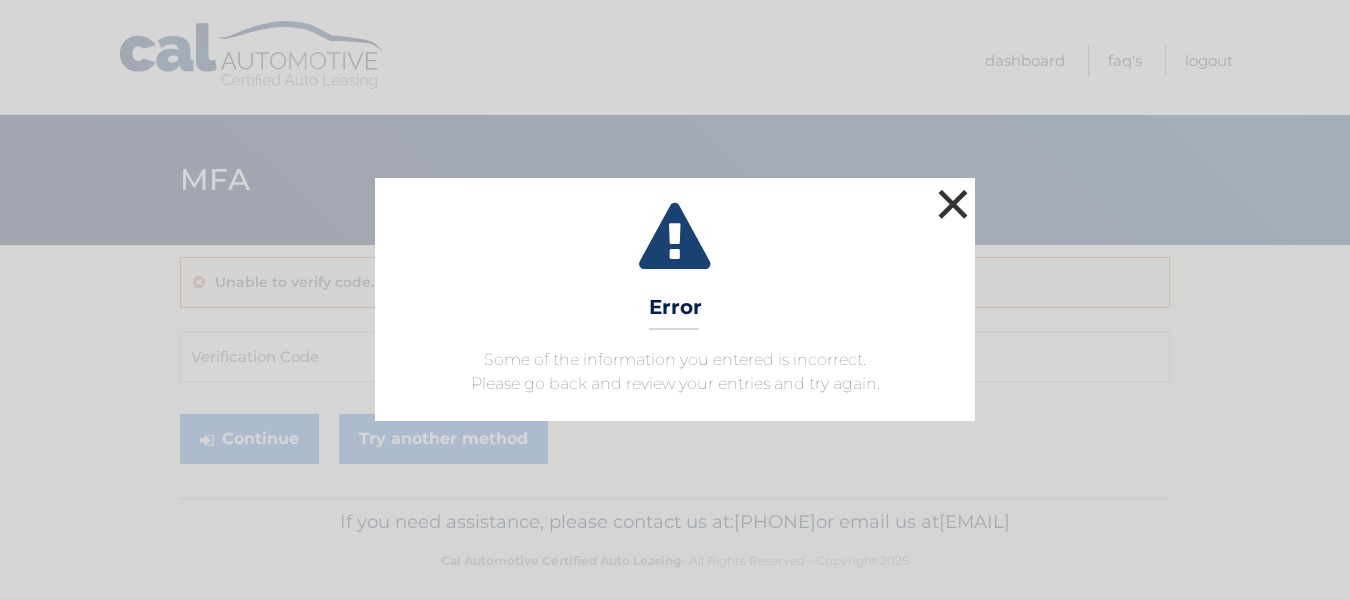 click on "×" at bounding box center (953, 204) 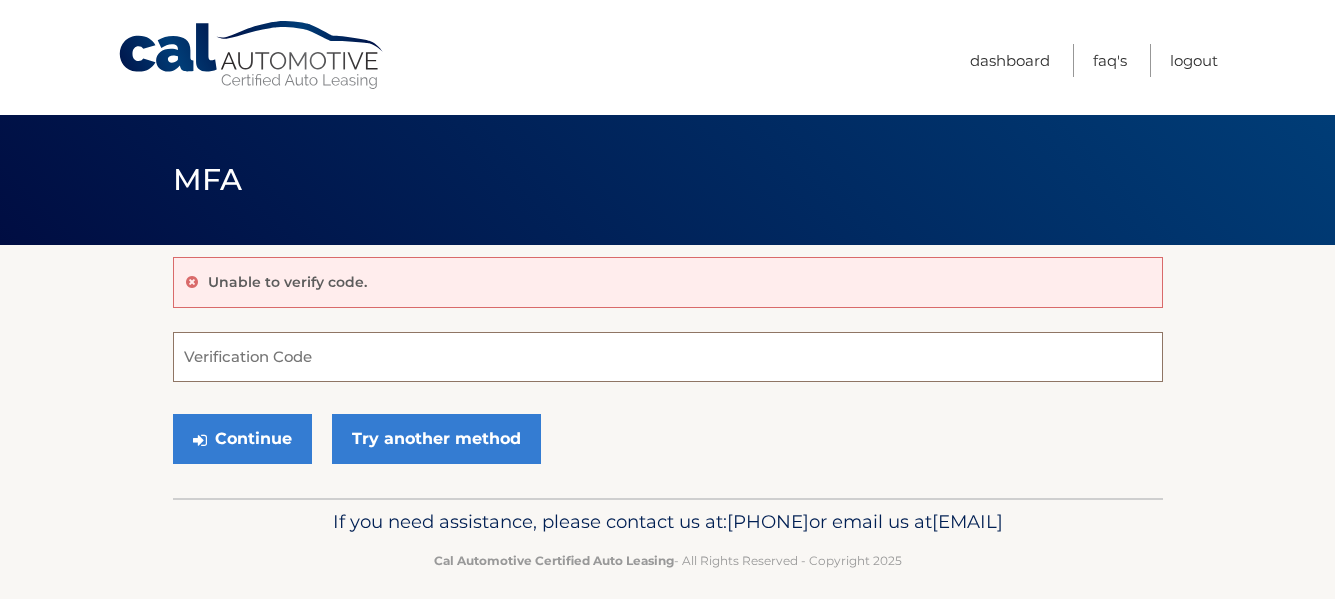 click on "Verification Code" at bounding box center [668, 357] 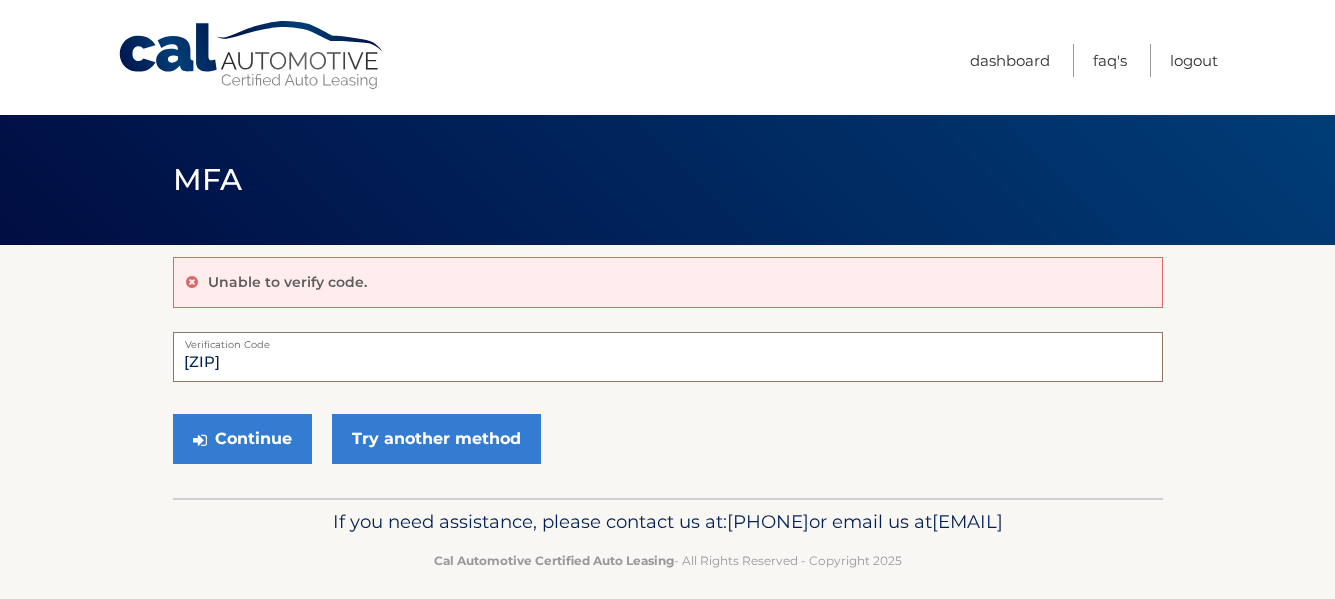 type on "269004" 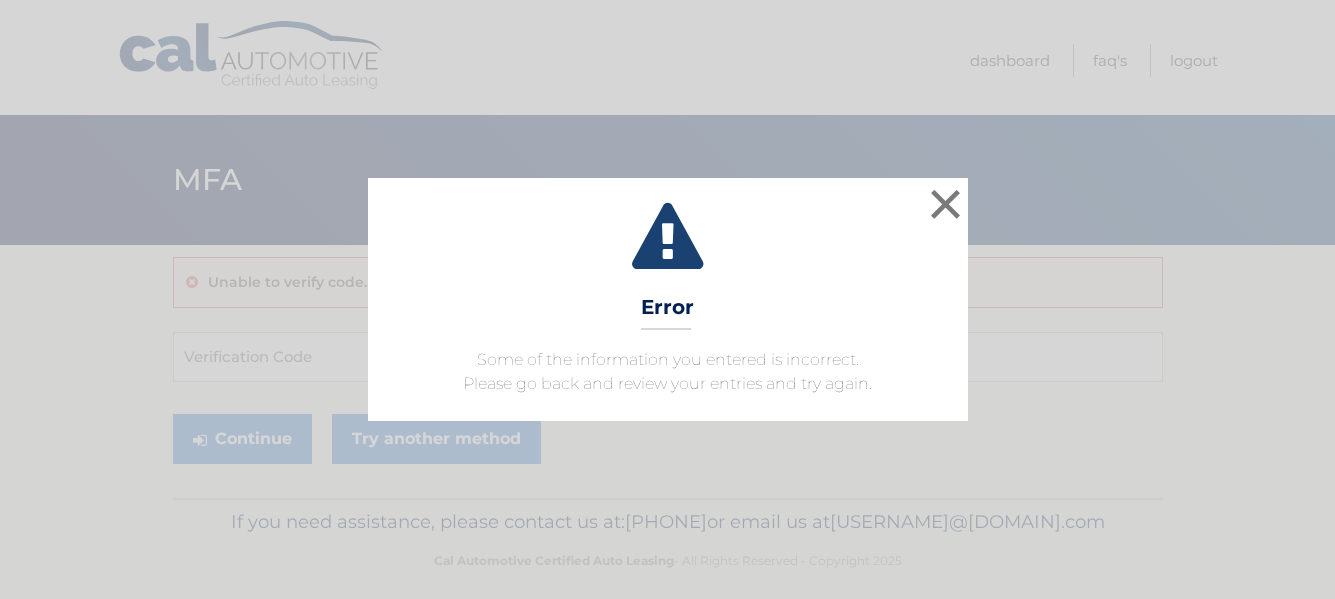 scroll, scrollTop: 0, scrollLeft: 0, axis: both 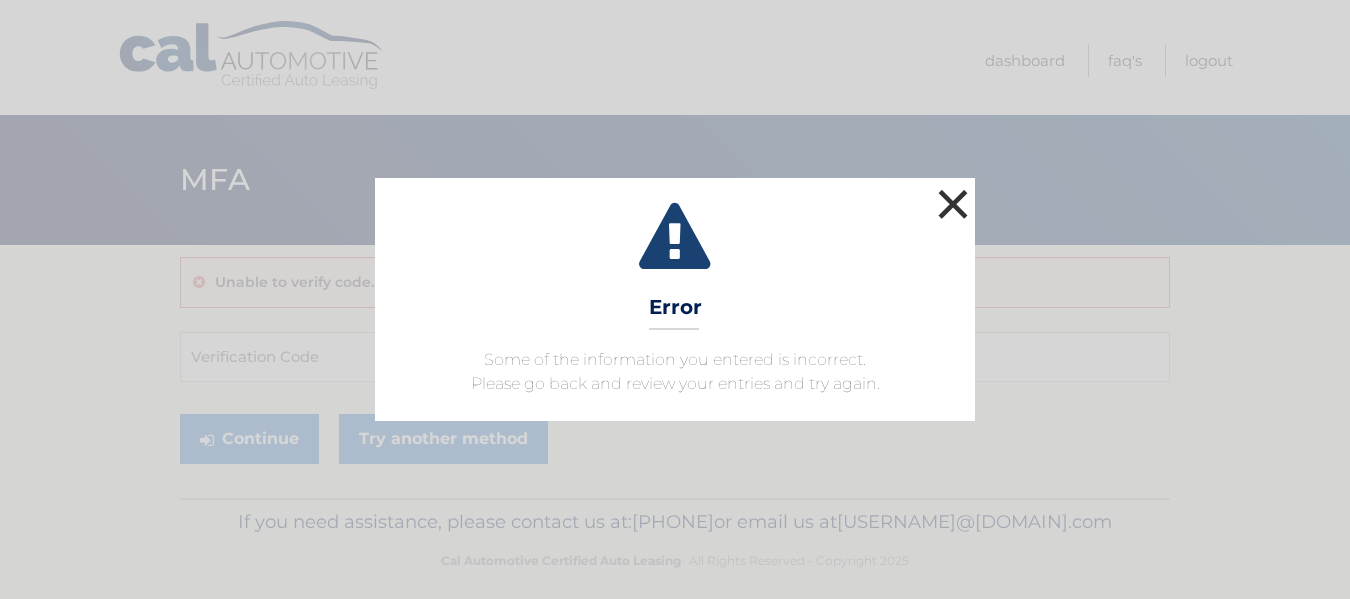 drag, startPoint x: 960, startPoint y: 203, endPoint x: 946, endPoint y: 207, distance: 14.56022 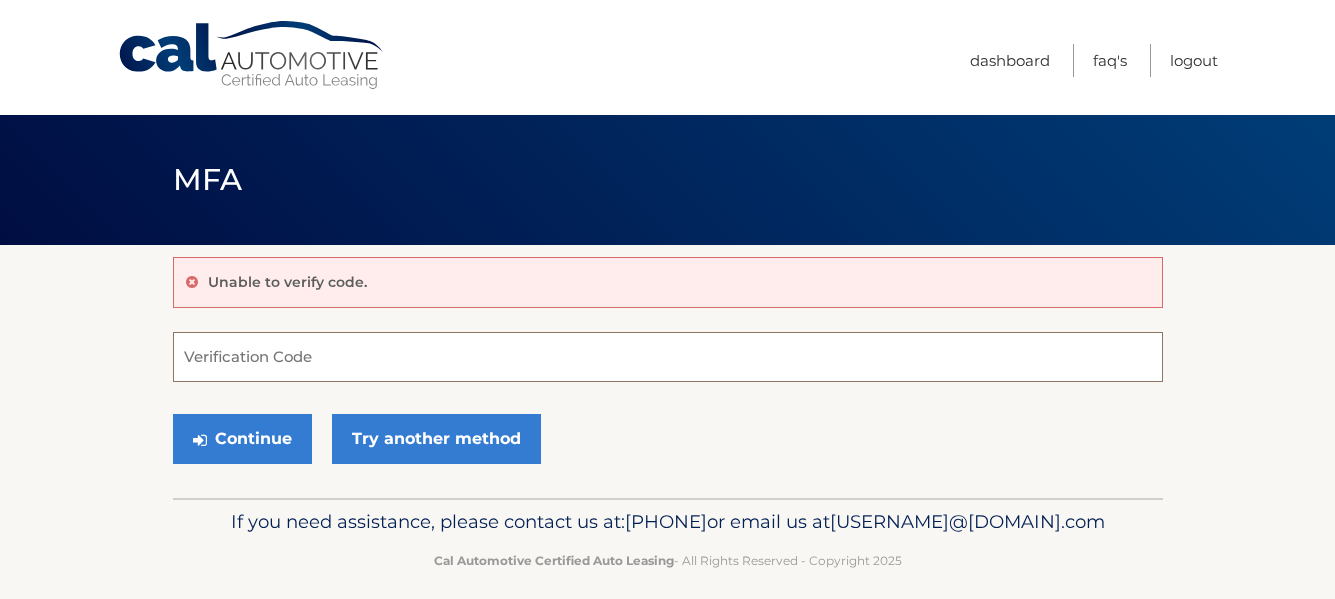 click on "Verification Code" at bounding box center (668, 357) 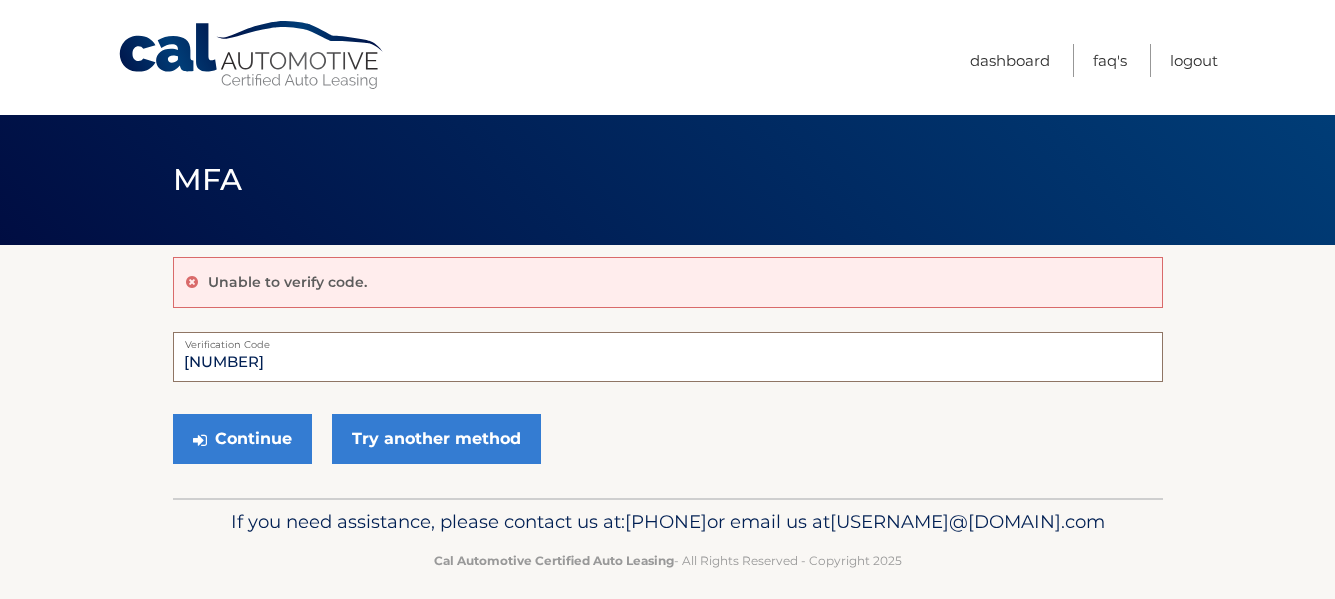 type on "[POSTAL_CODE]" 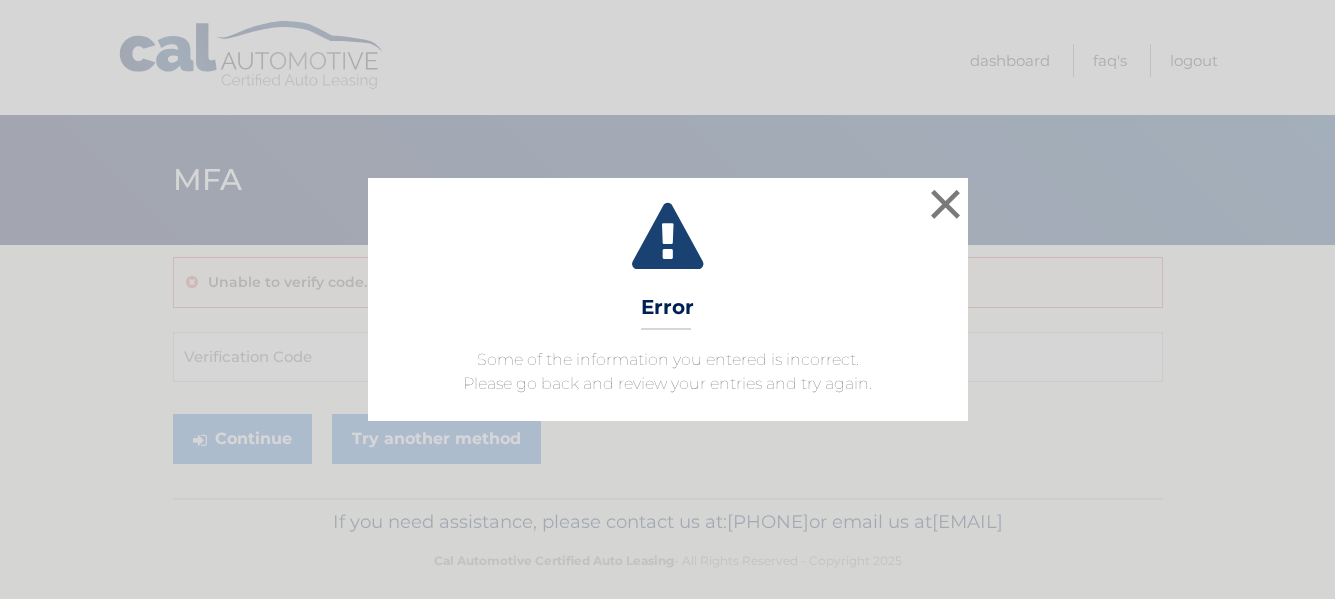 scroll, scrollTop: 0, scrollLeft: 0, axis: both 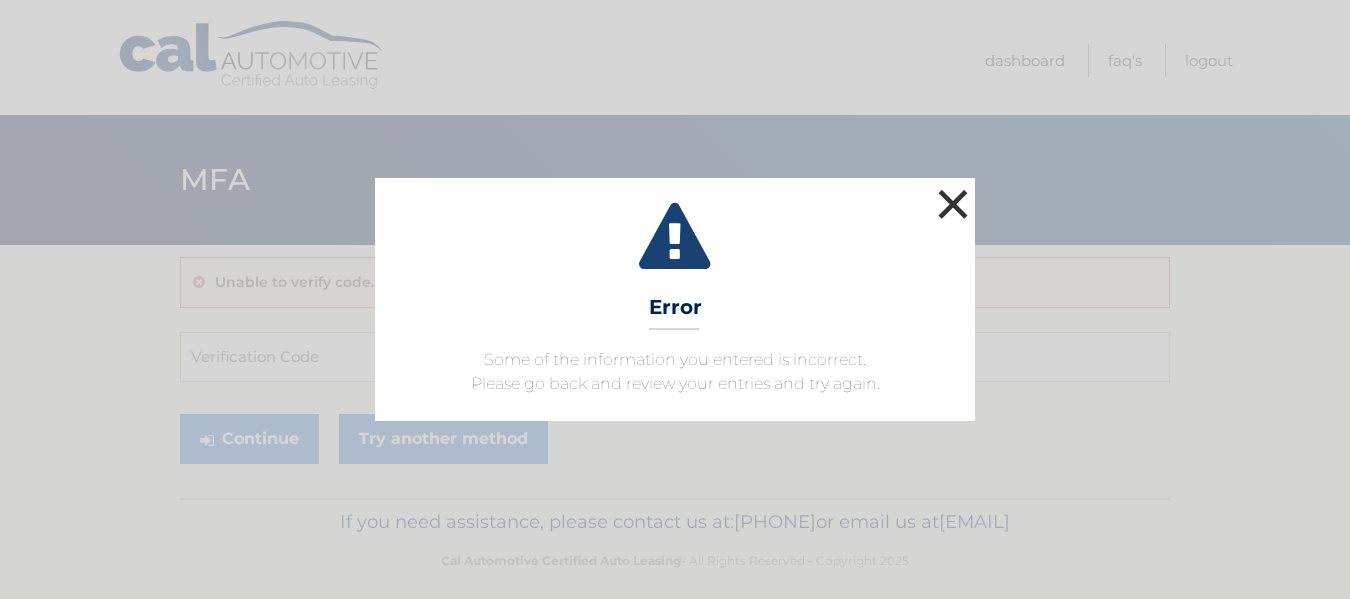click on "×" at bounding box center (953, 204) 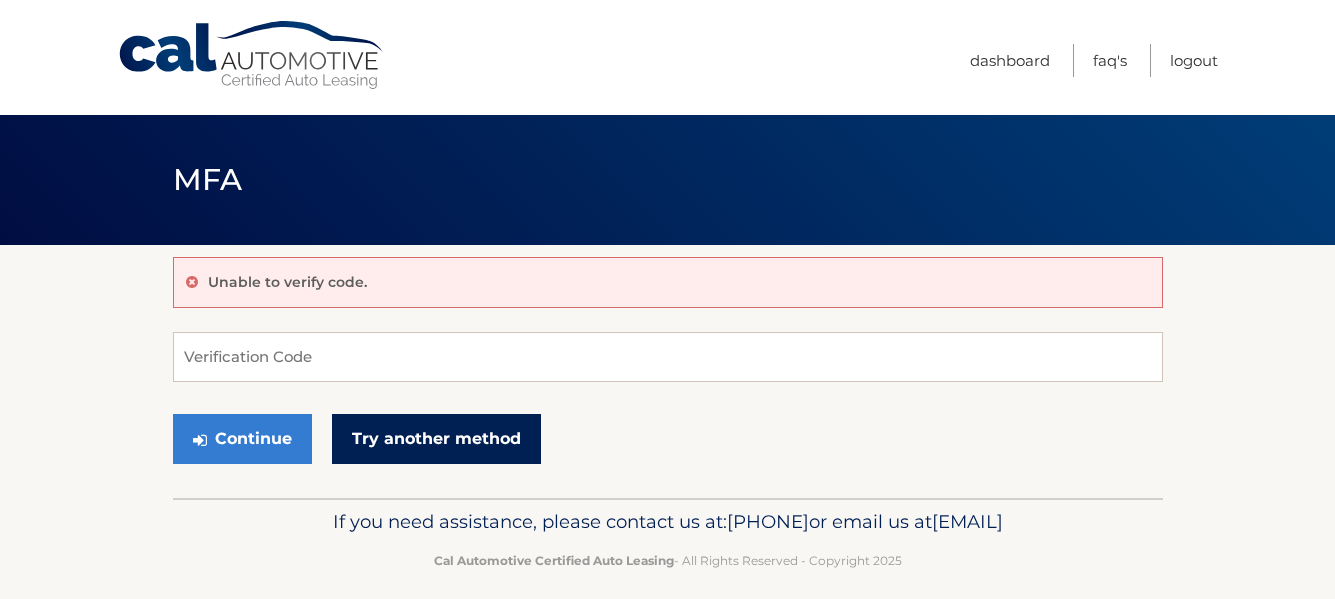 click on "Try another method" at bounding box center [436, 439] 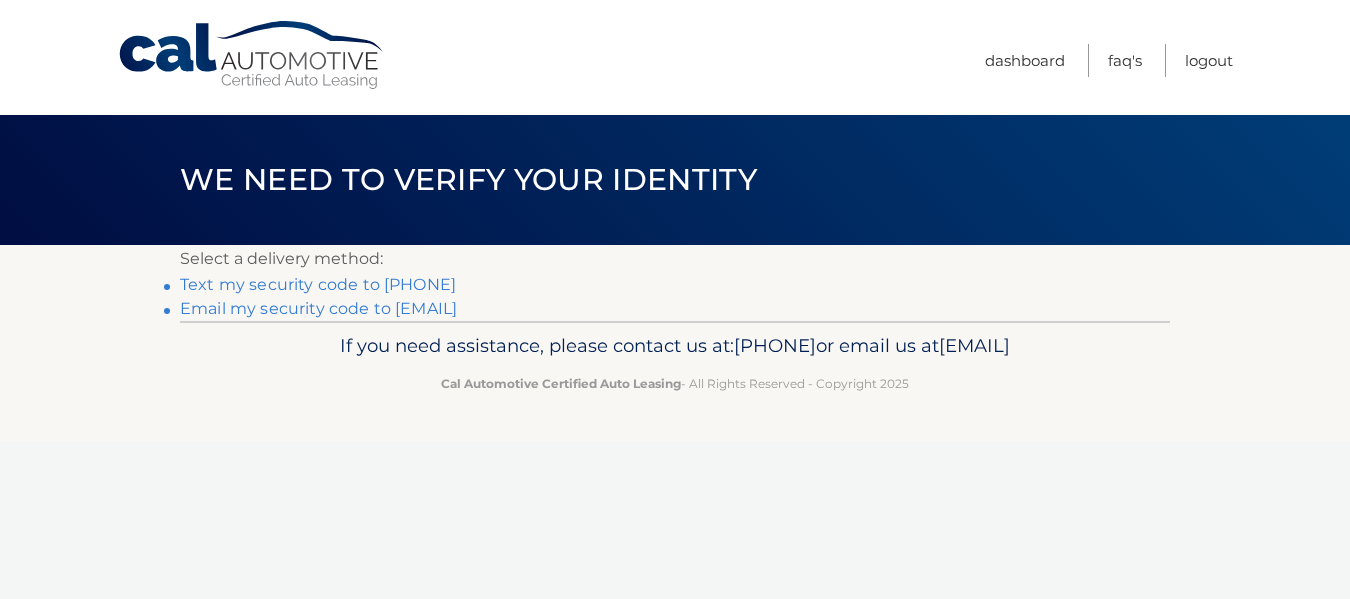 scroll, scrollTop: 0, scrollLeft: 0, axis: both 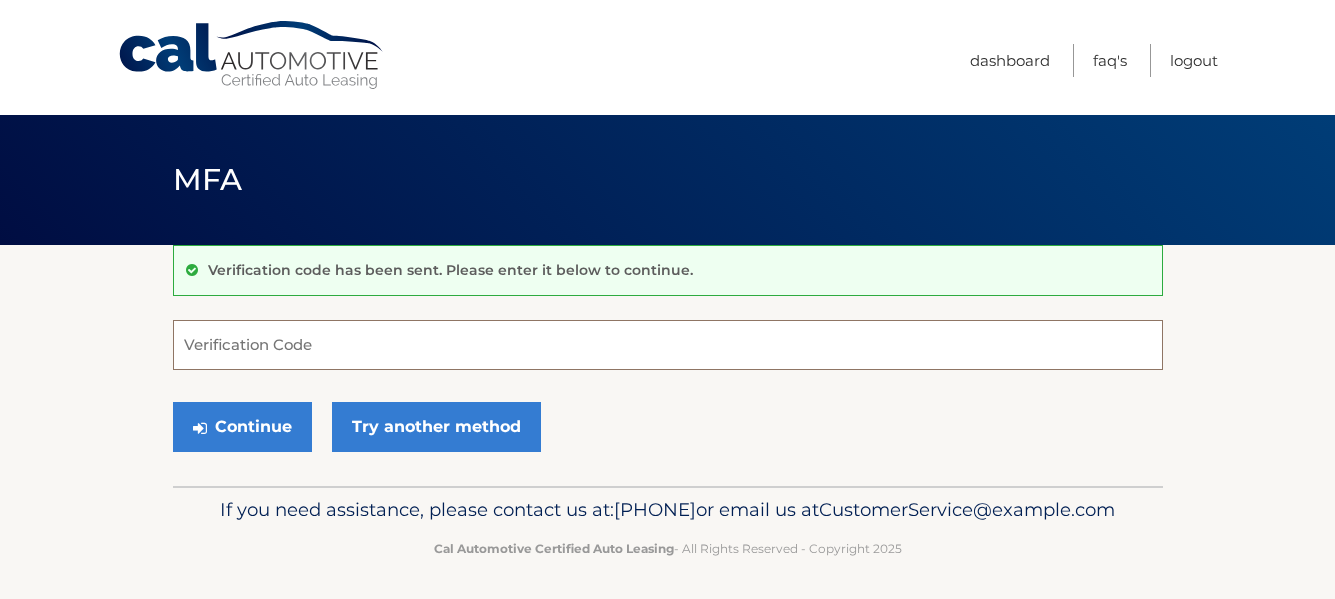 click on "Verification Code" at bounding box center (668, 345) 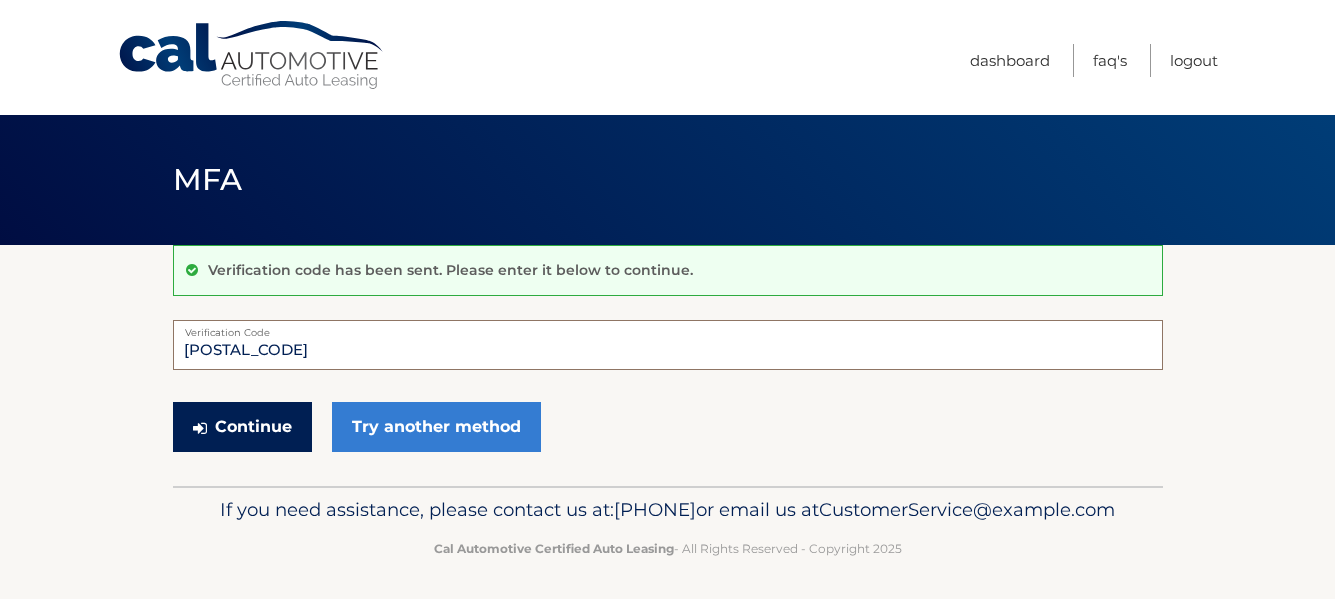 type on "224104" 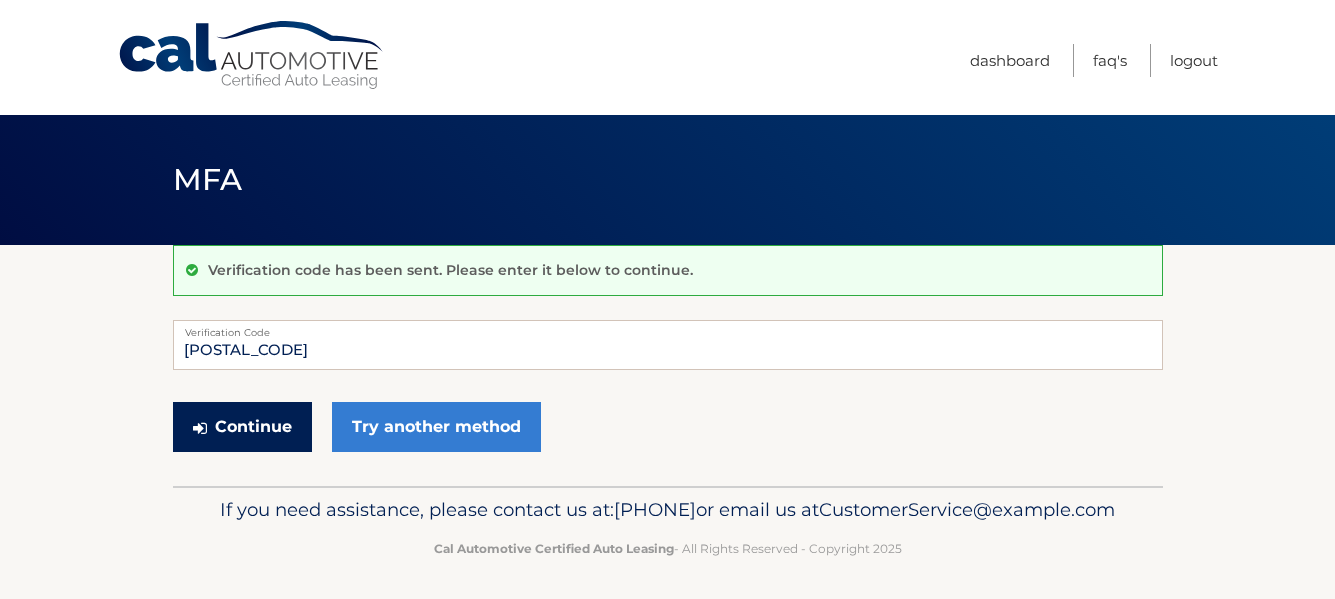 click on "Continue" at bounding box center [242, 427] 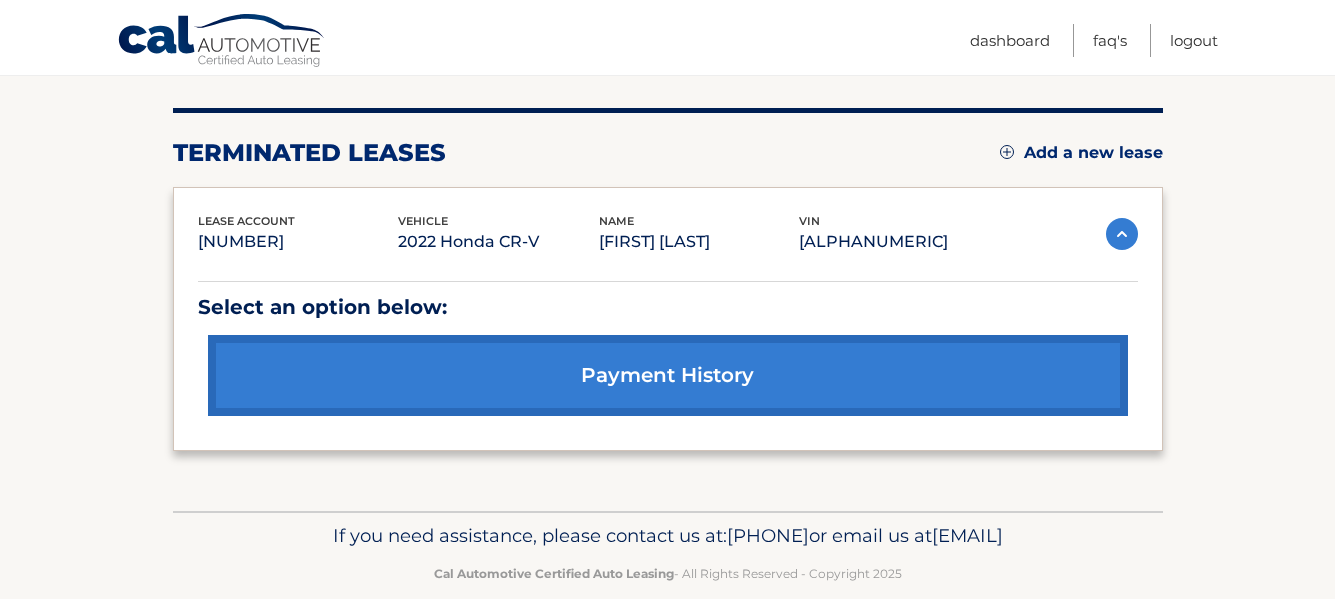 scroll, scrollTop: 191, scrollLeft: 0, axis: vertical 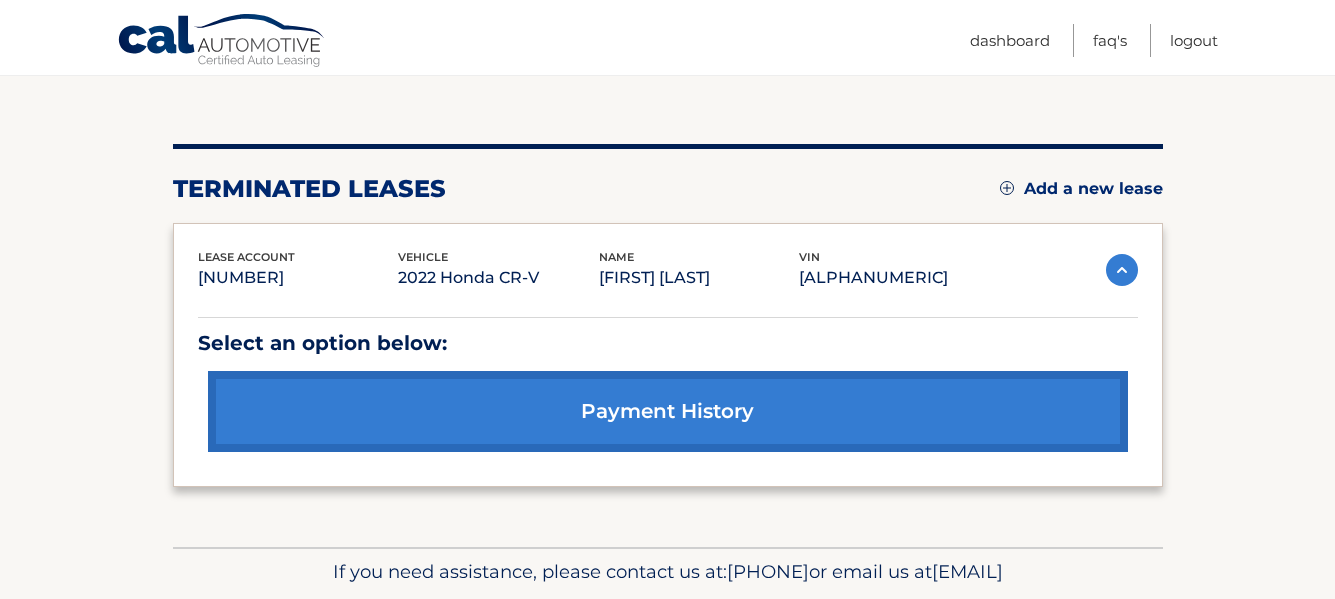 click on "Add a new lease" at bounding box center [1081, 189] 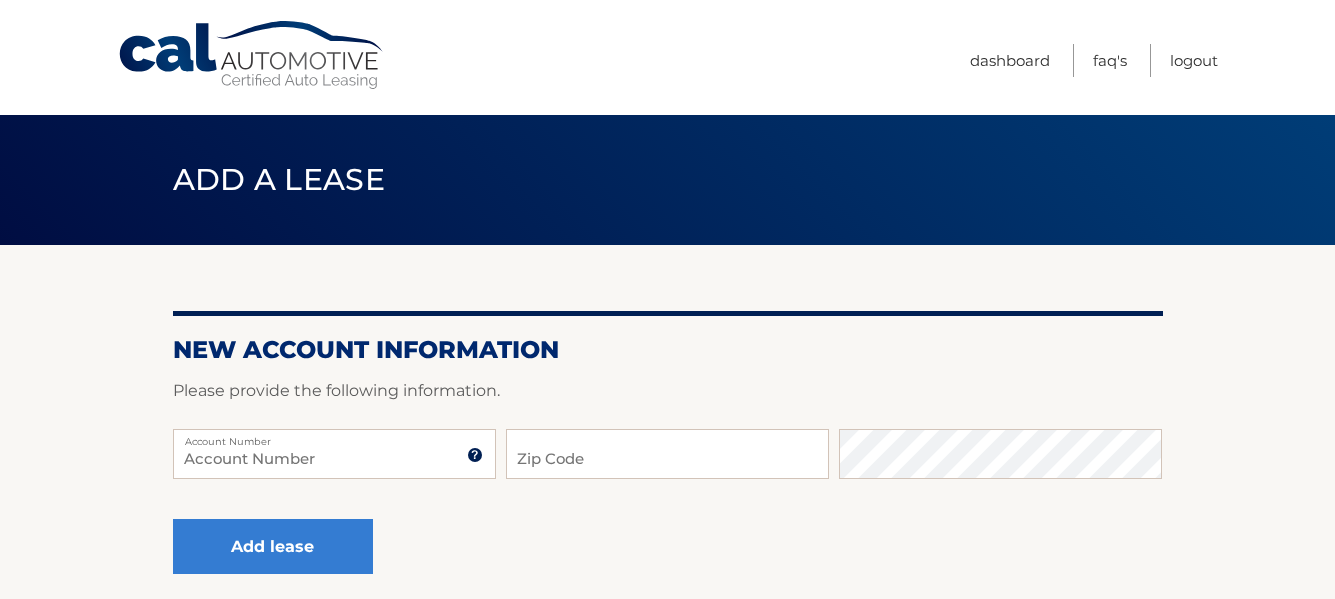 scroll, scrollTop: 0, scrollLeft: 0, axis: both 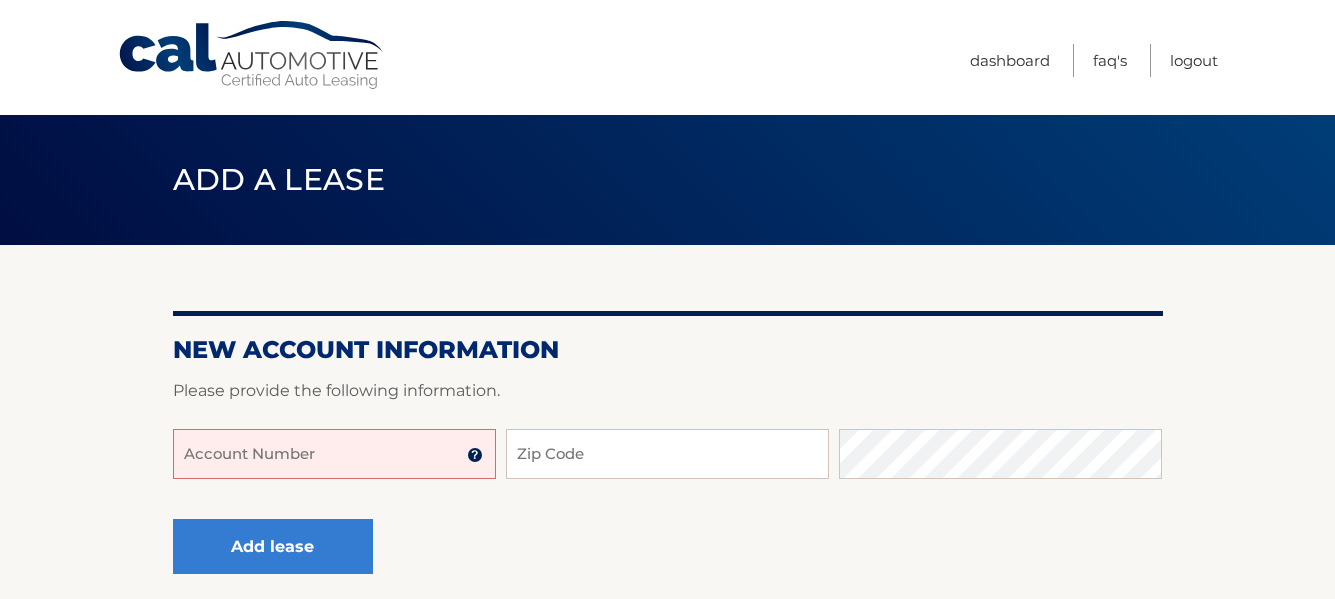 click on "Account Number" at bounding box center [334, 454] 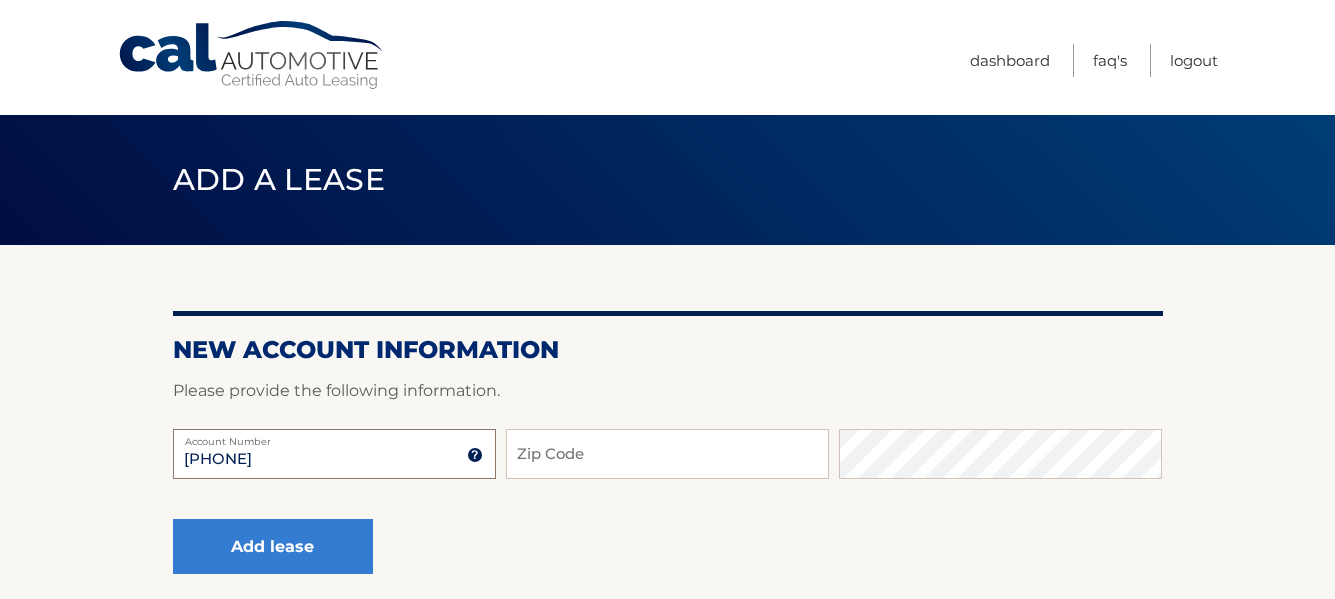click on "444559642243" at bounding box center (334, 454) 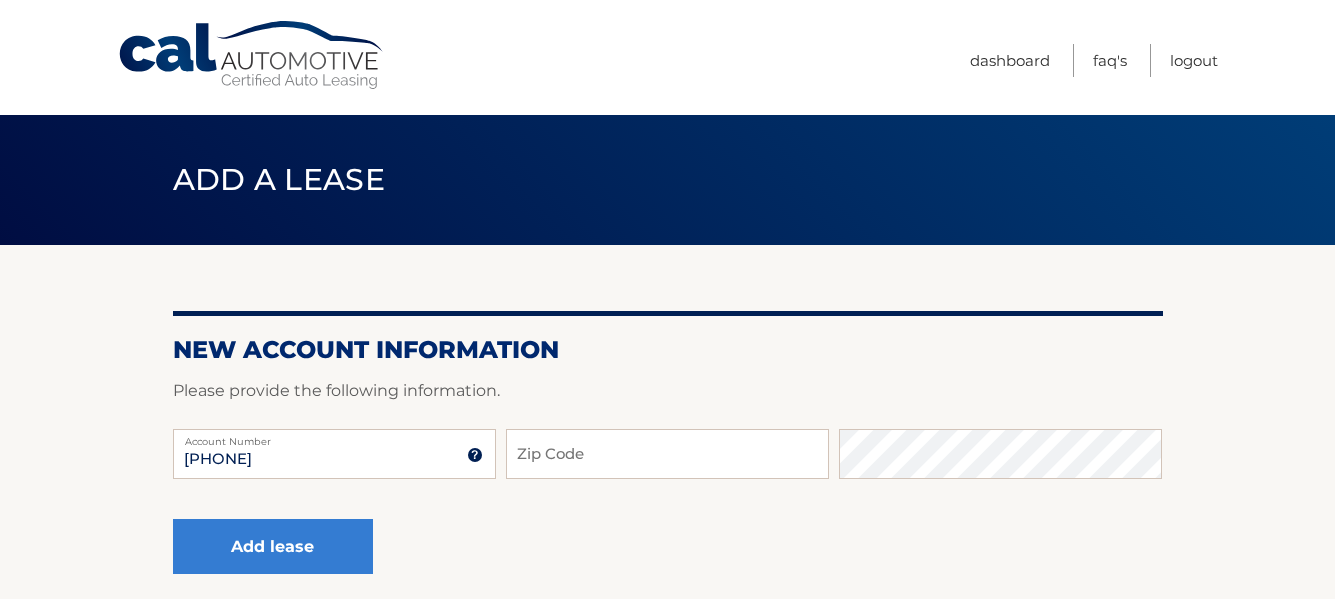 click on "Add lease" at bounding box center [668, 547] 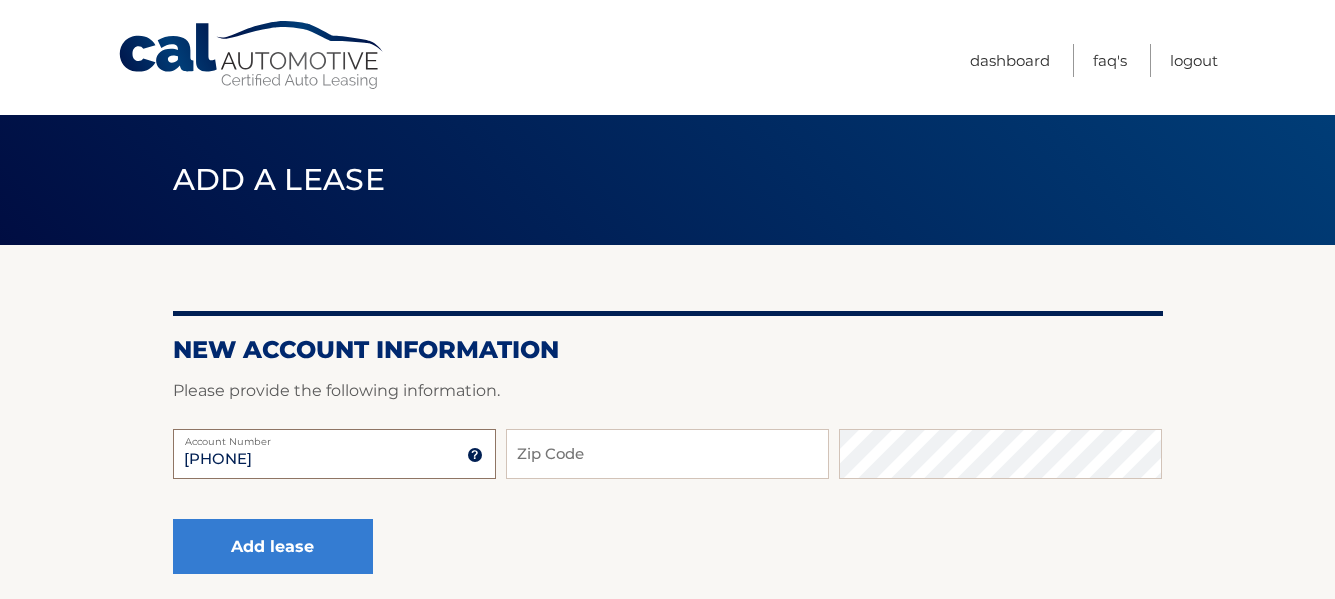 click on "4445596243" at bounding box center (334, 454) 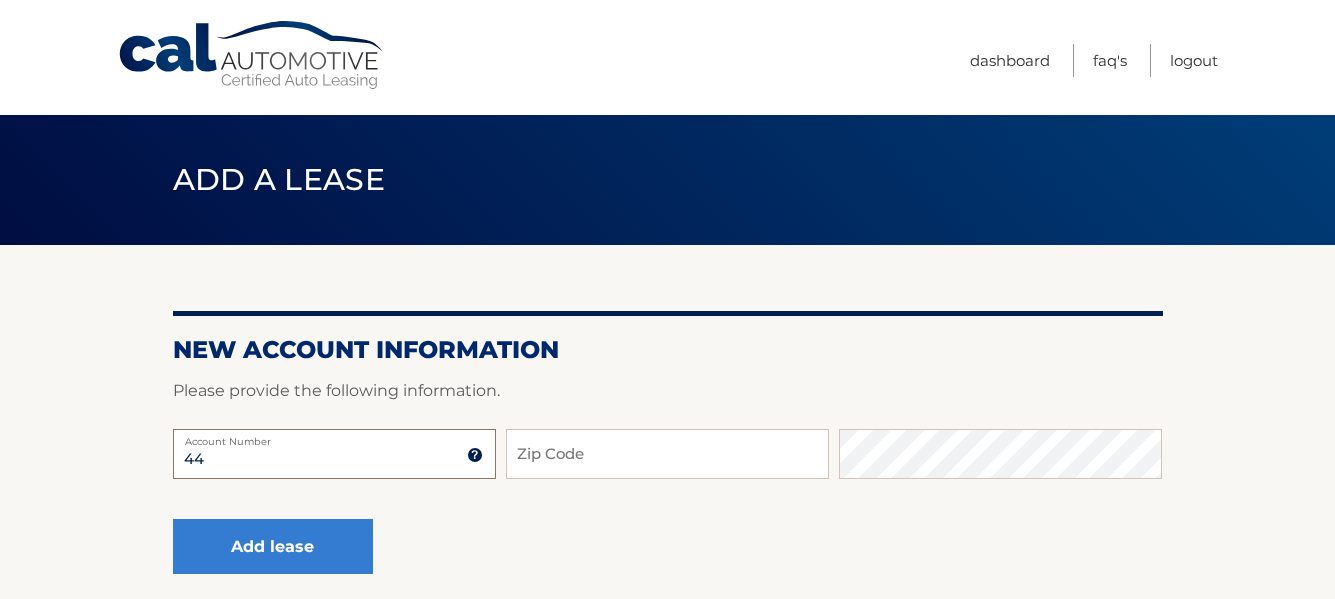 type on "4" 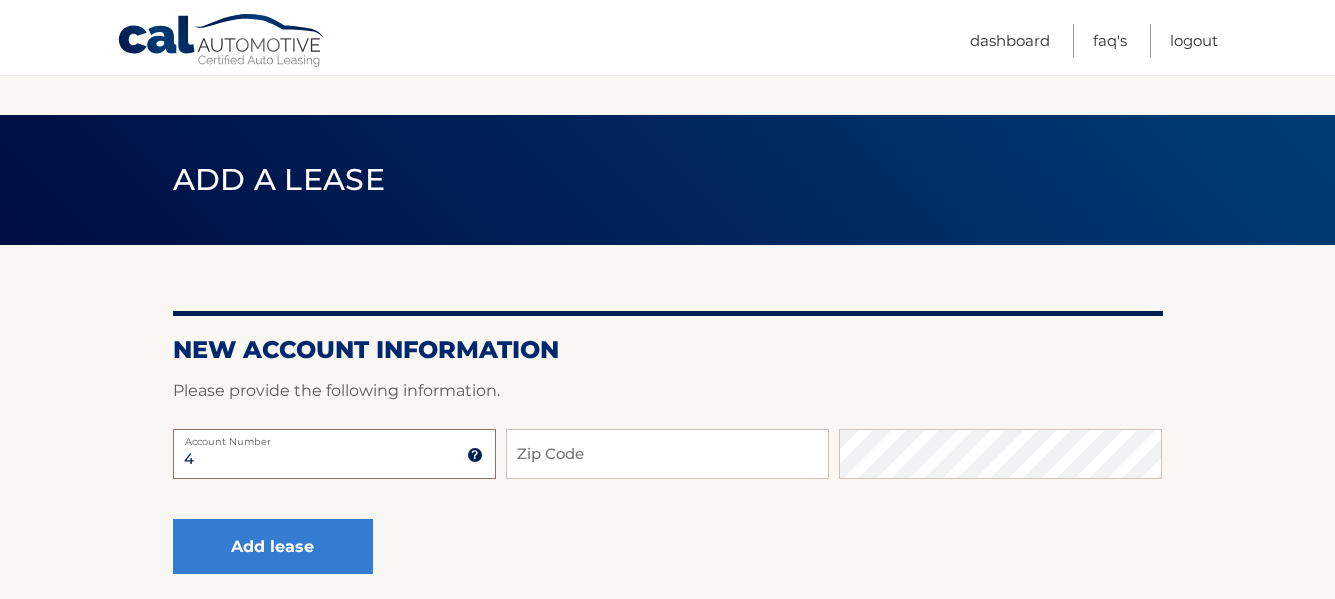 scroll, scrollTop: 169, scrollLeft: 0, axis: vertical 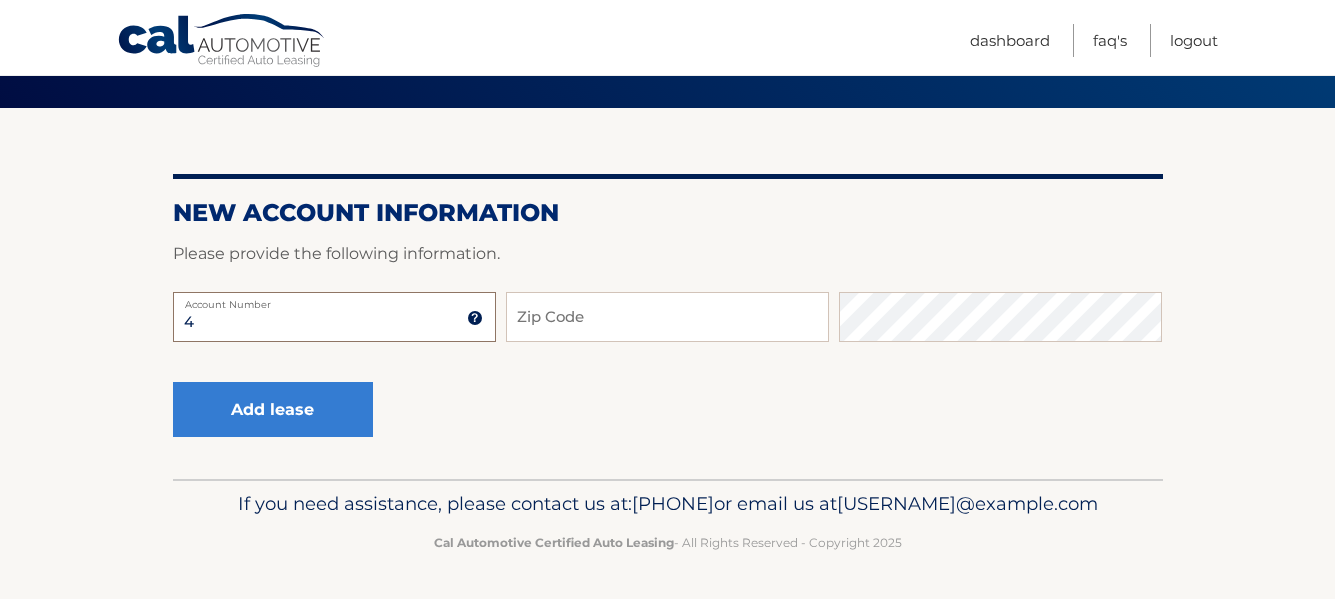 drag, startPoint x: 196, startPoint y: 286, endPoint x: 309, endPoint y: 290, distance: 113.07078 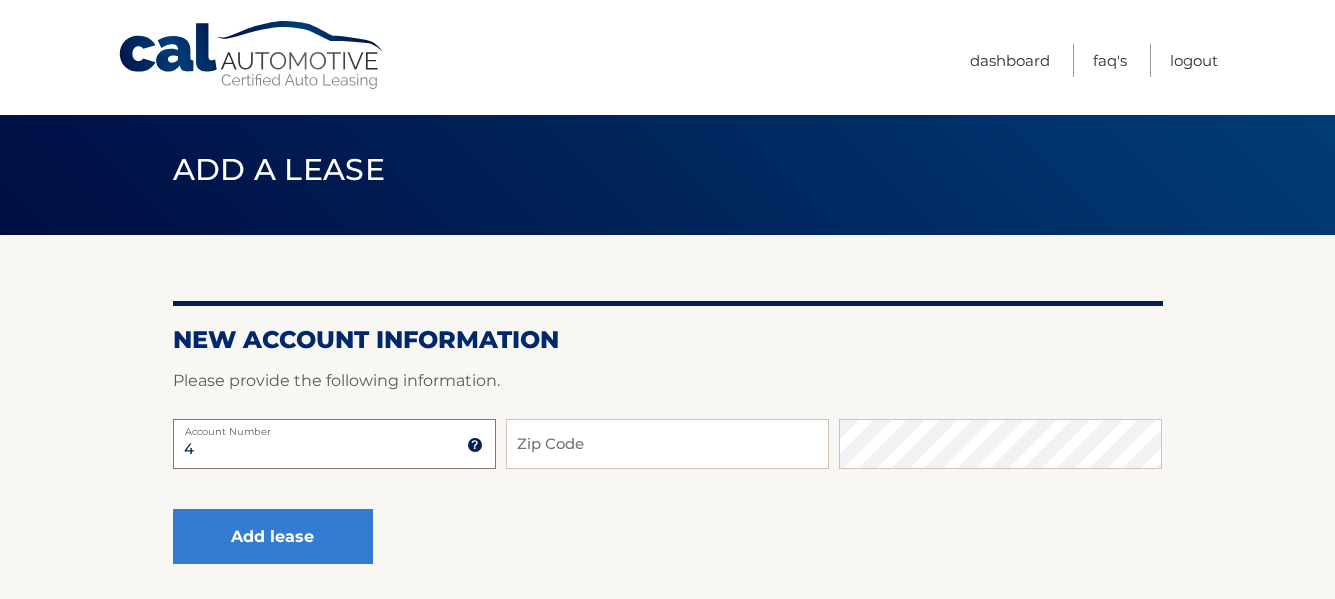 scroll, scrollTop: 0, scrollLeft: 0, axis: both 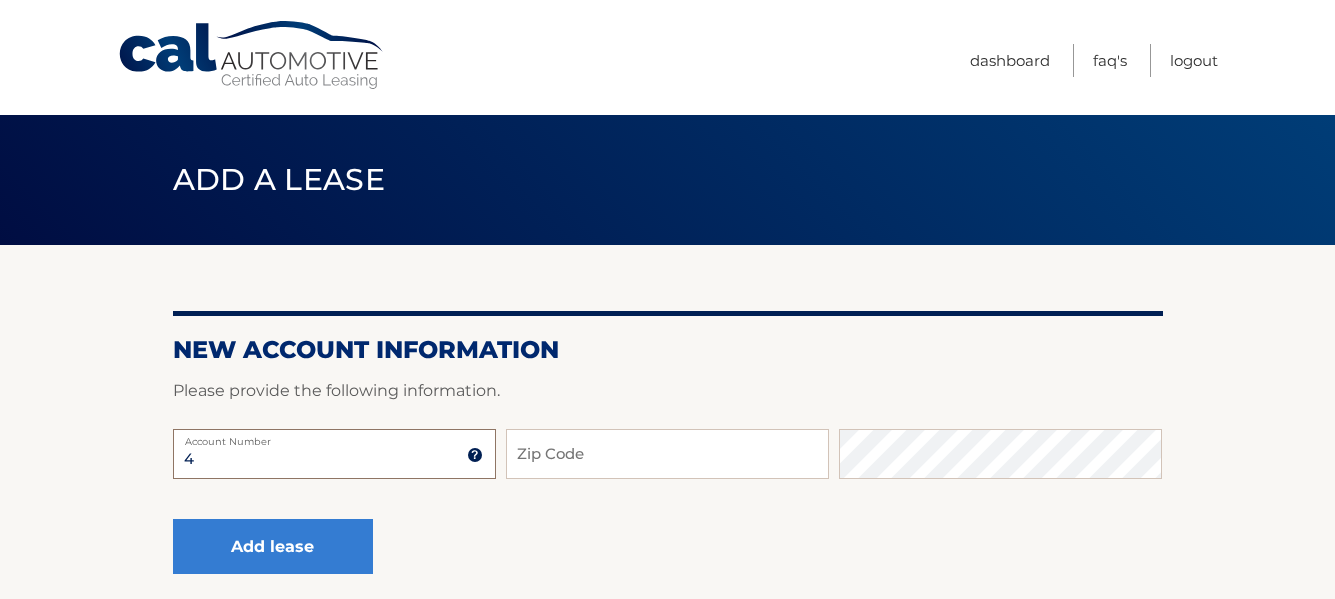 click on "4" at bounding box center (334, 454) 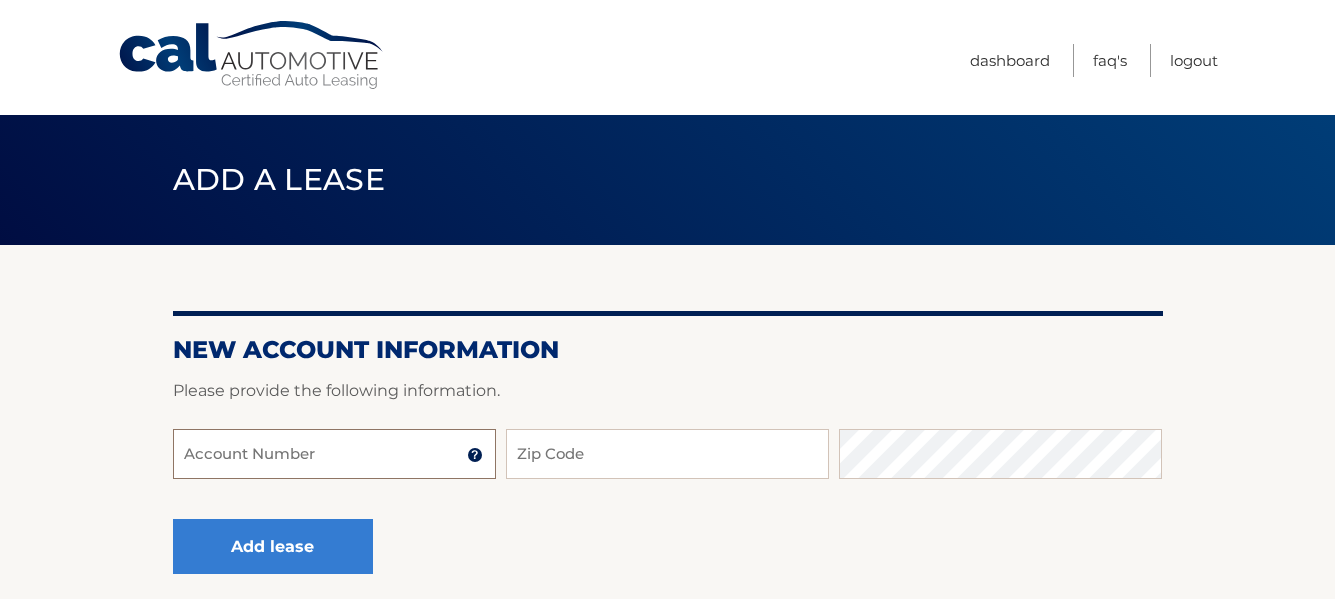 click on "Account Number" at bounding box center (334, 454) 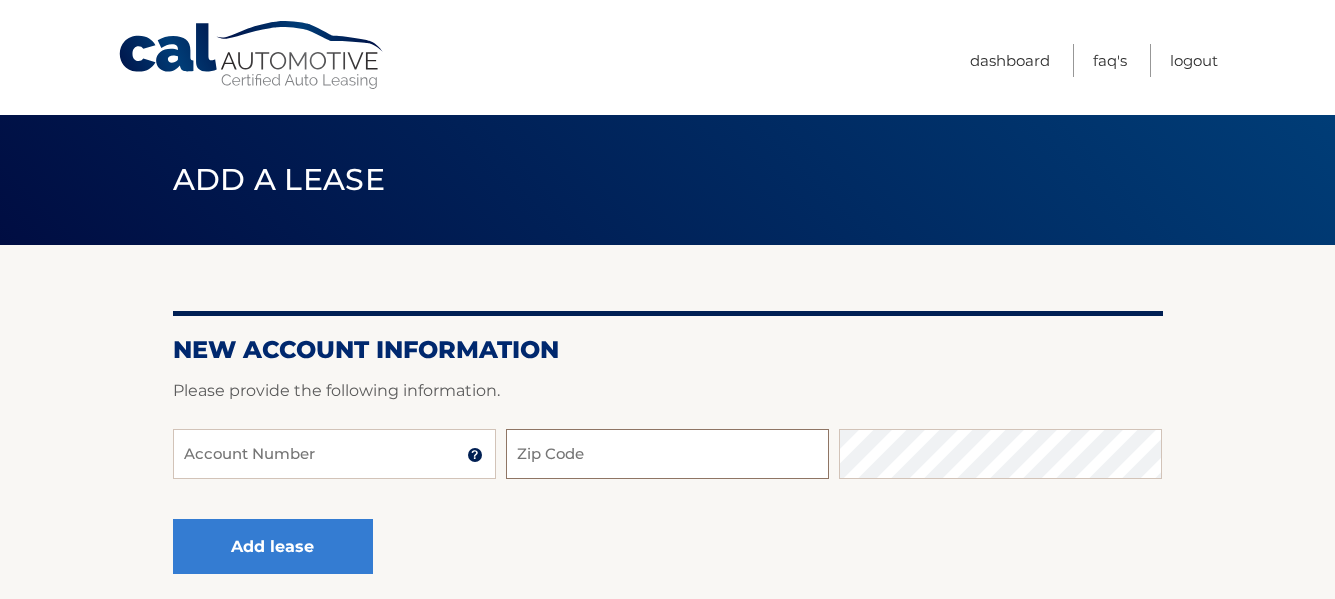 click on "Zip Code" at bounding box center [667, 454] 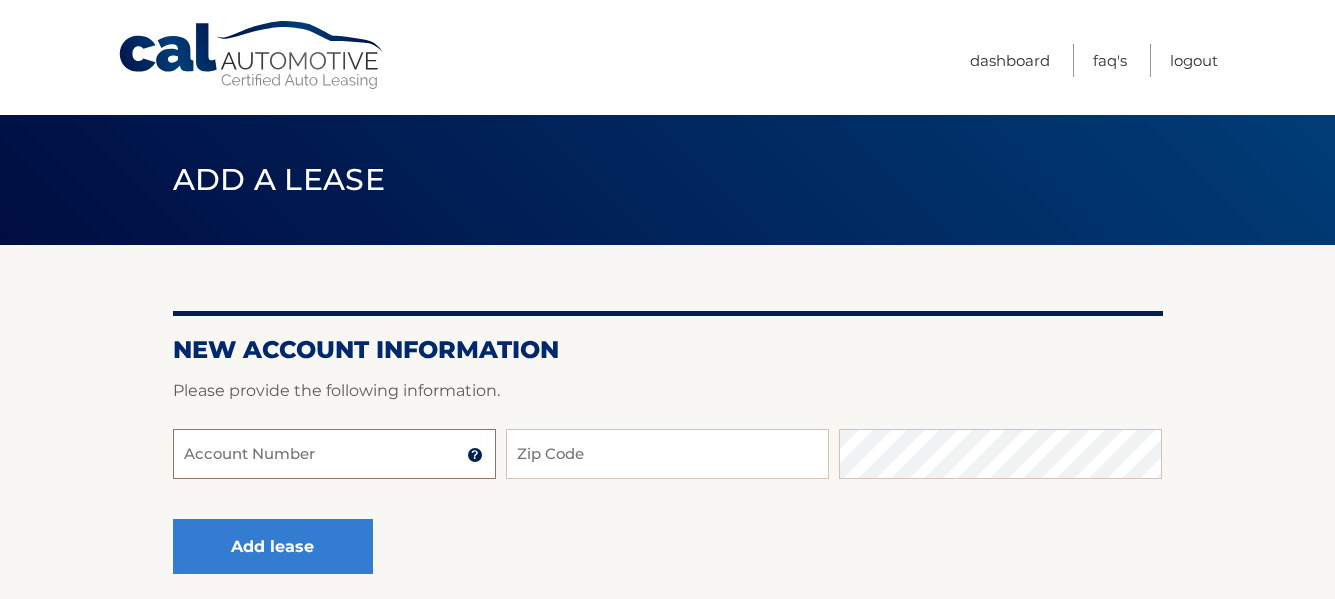click on "Account Number" at bounding box center (334, 454) 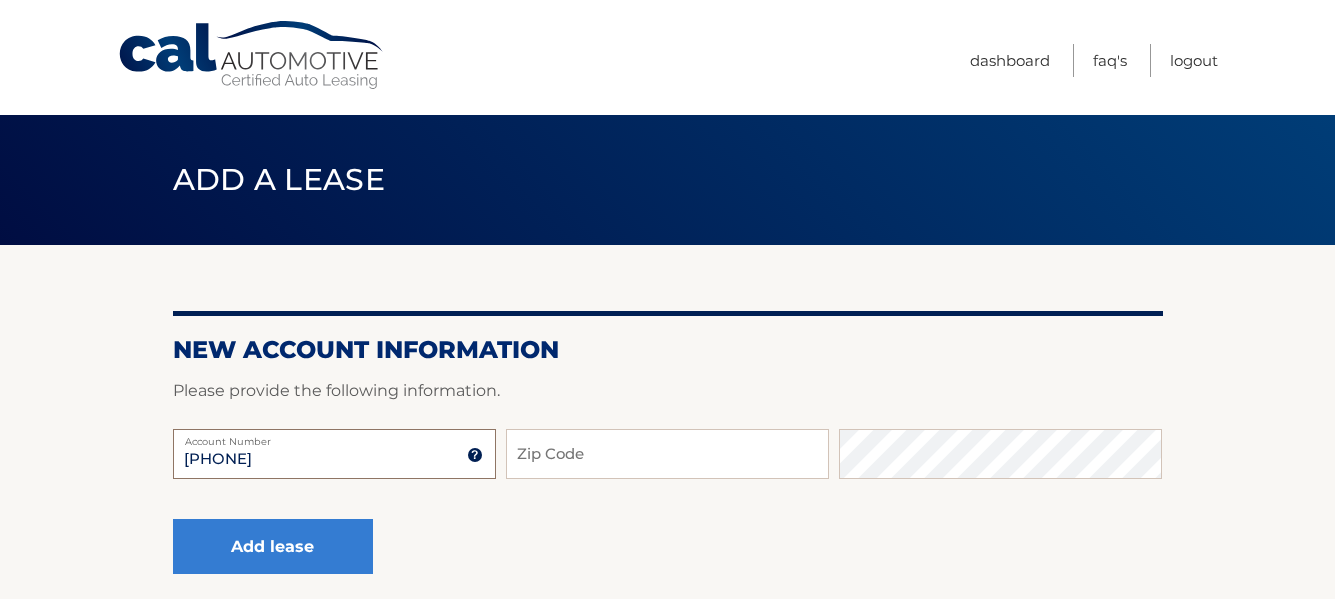 type on "44455964243" 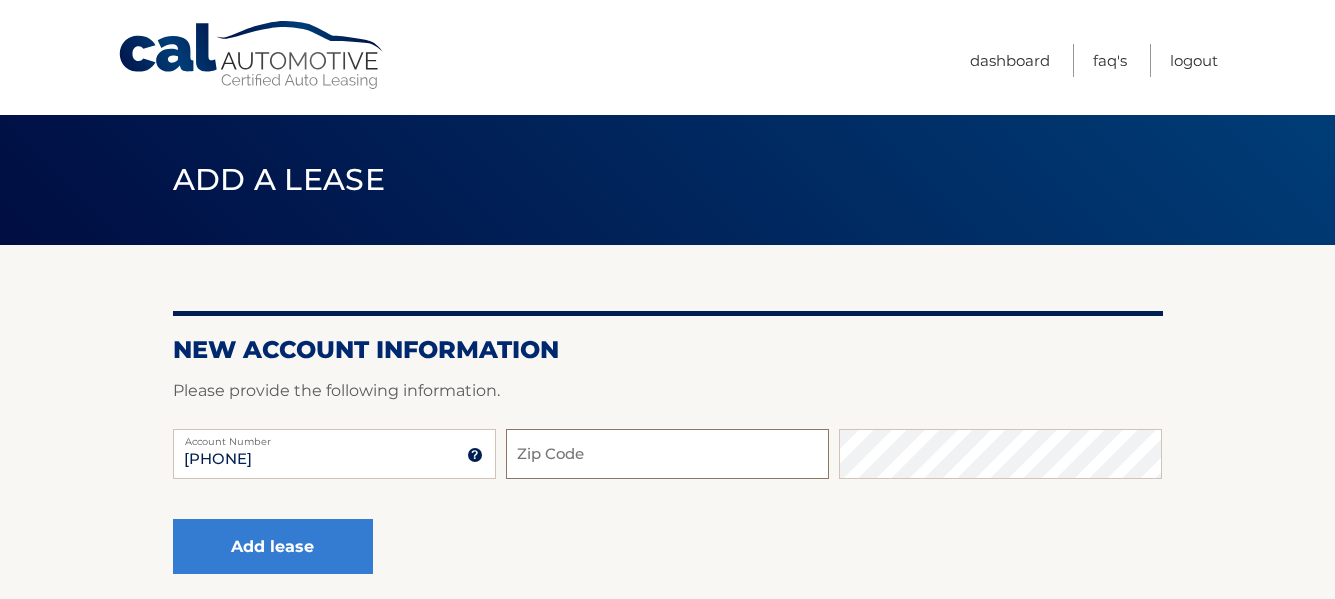 click on "Zip Code" at bounding box center (667, 454) 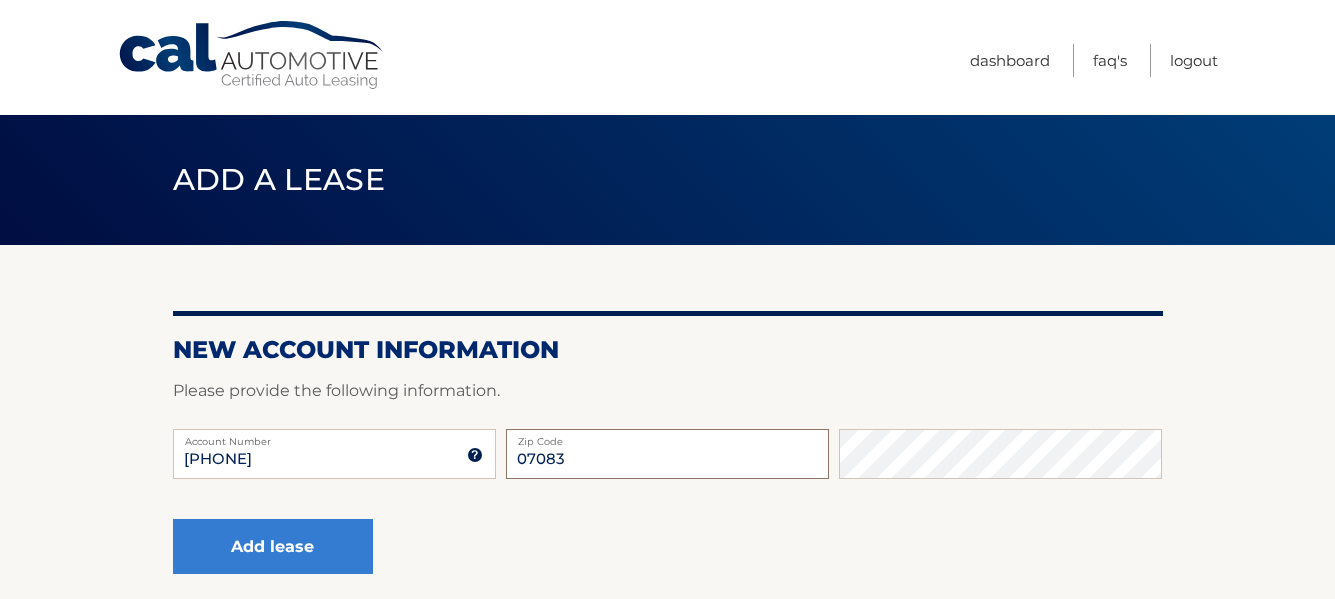 type on "07083" 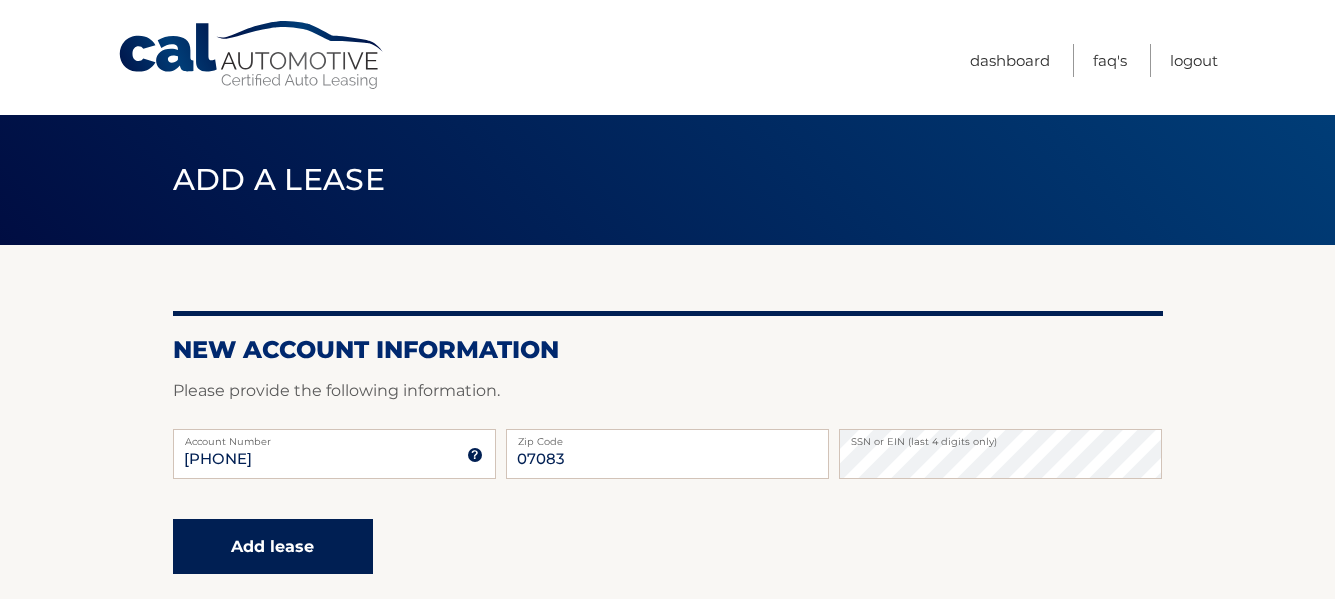 click on "Add lease" at bounding box center [273, 546] 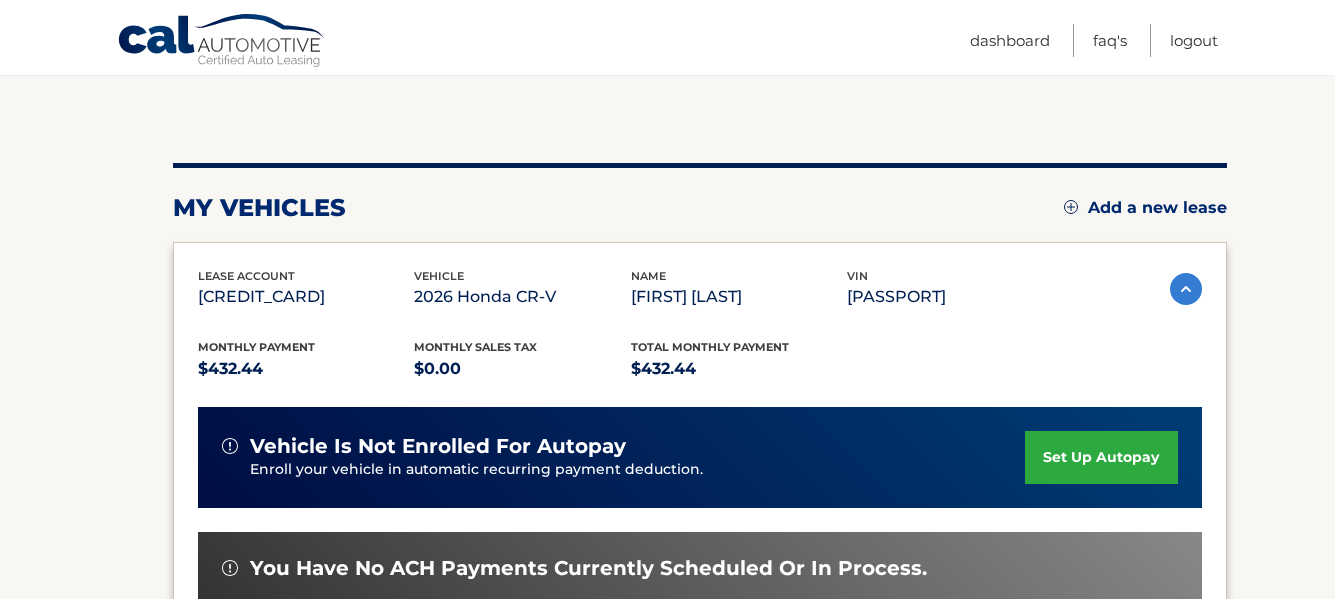 scroll, scrollTop: 200, scrollLeft: 0, axis: vertical 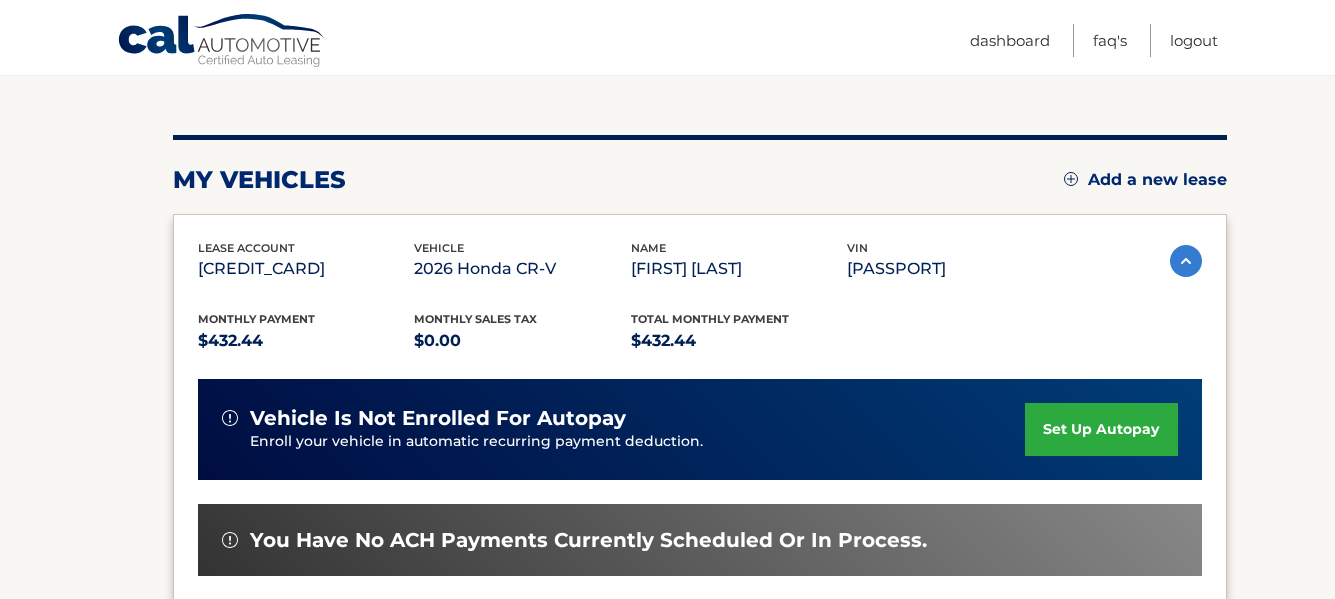 click on "set up autopay" at bounding box center [1101, 429] 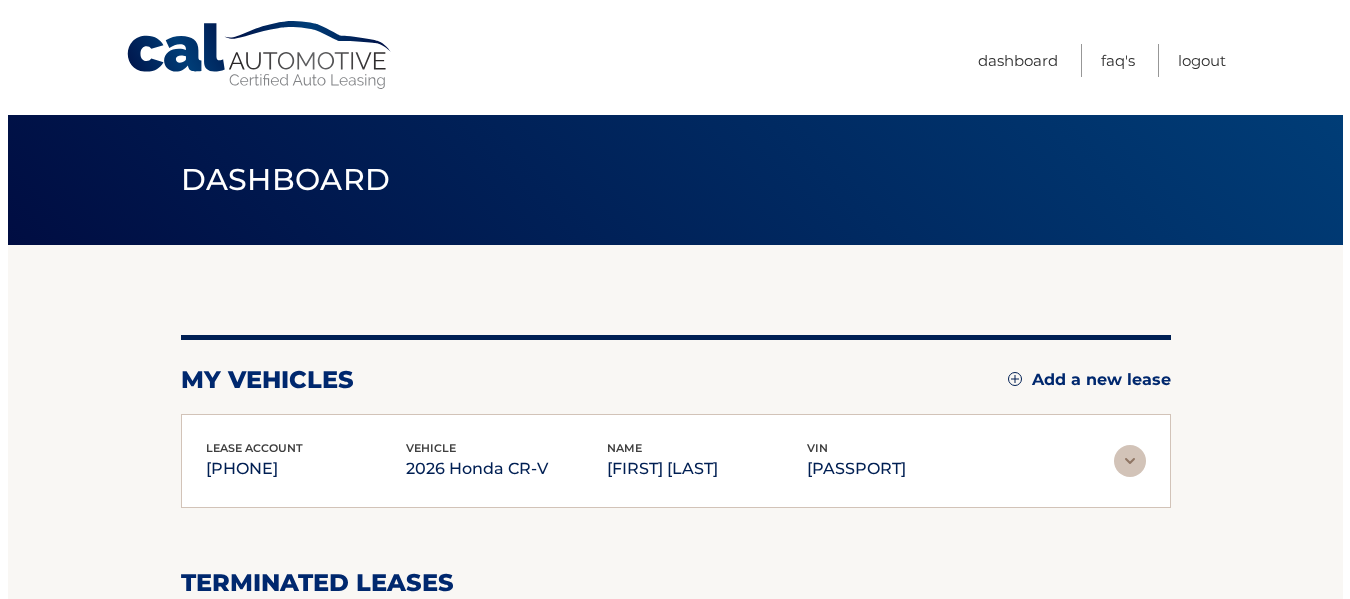 scroll, scrollTop: 0, scrollLeft: 0, axis: both 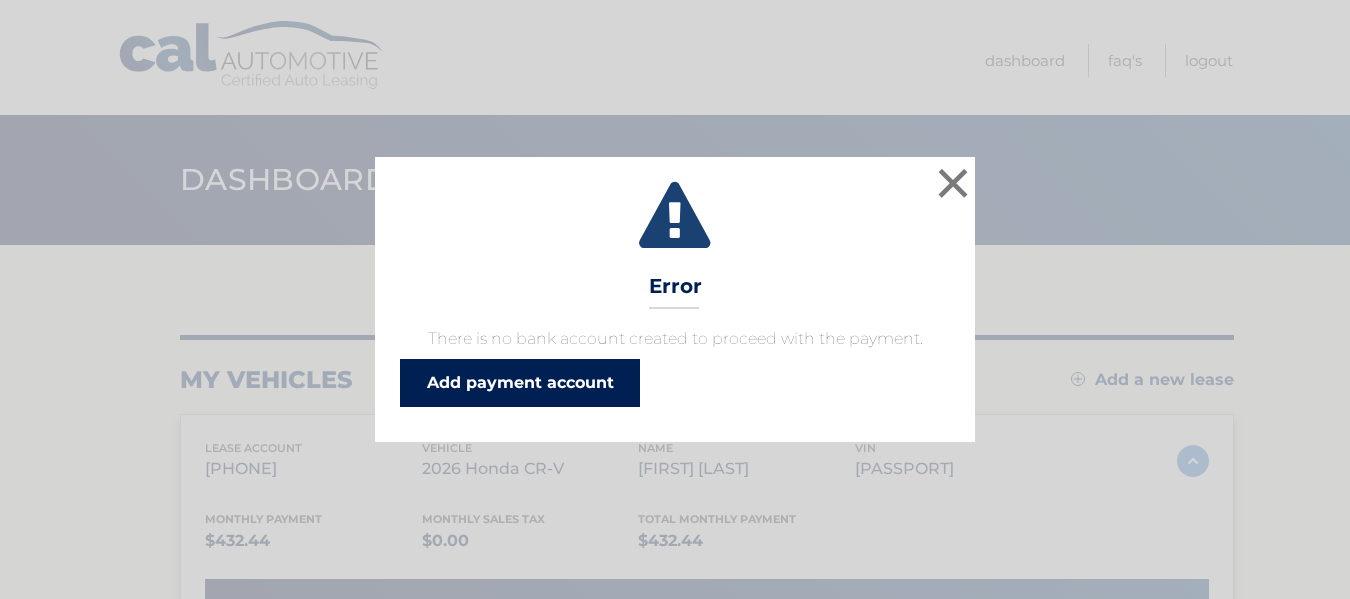 click on "Add payment account" at bounding box center (520, 383) 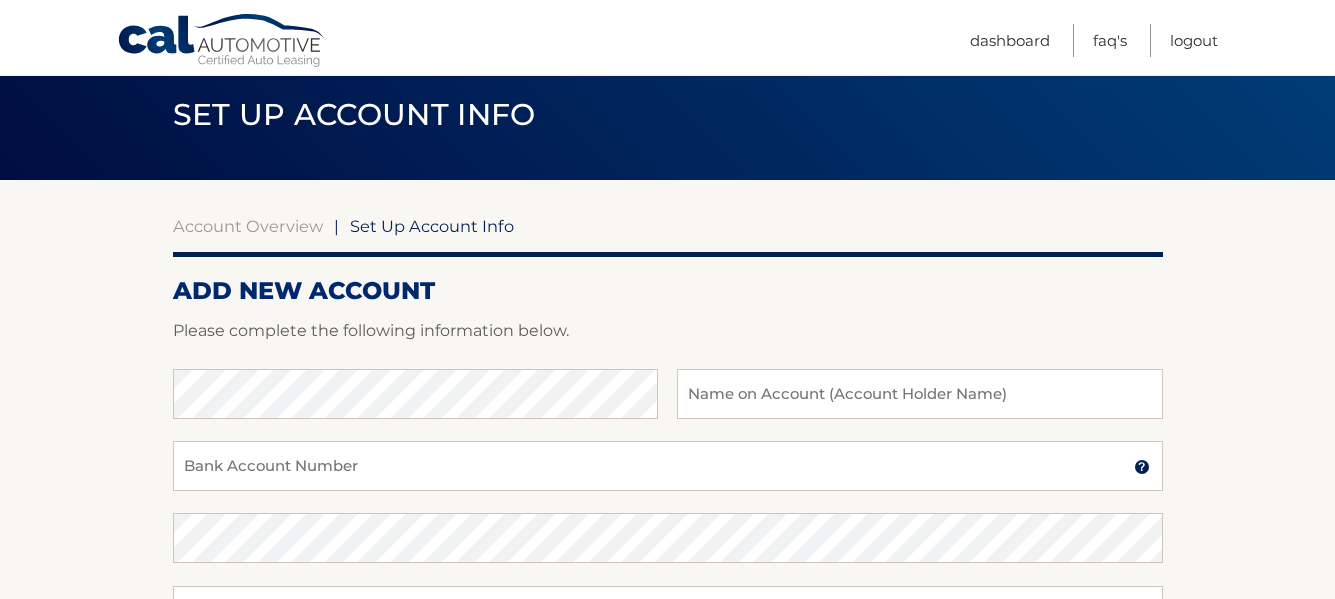 scroll, scrollTop: 100, scrollLeft: 0, axis: vertical 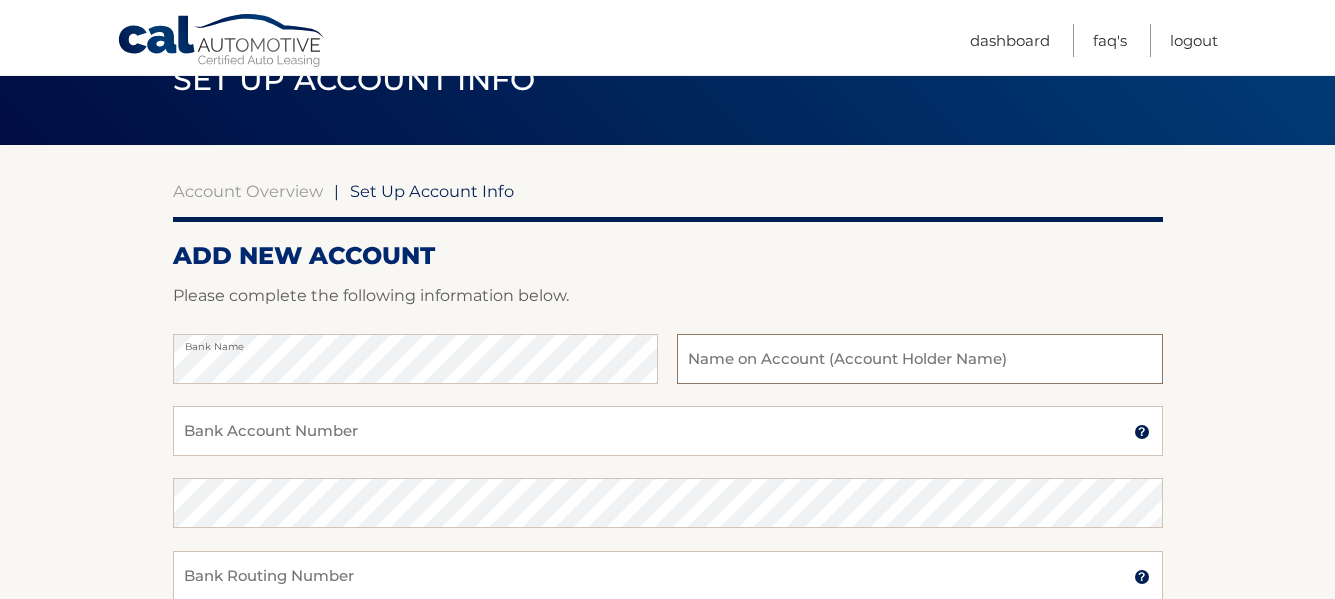 click at bounding box center [919, 359] 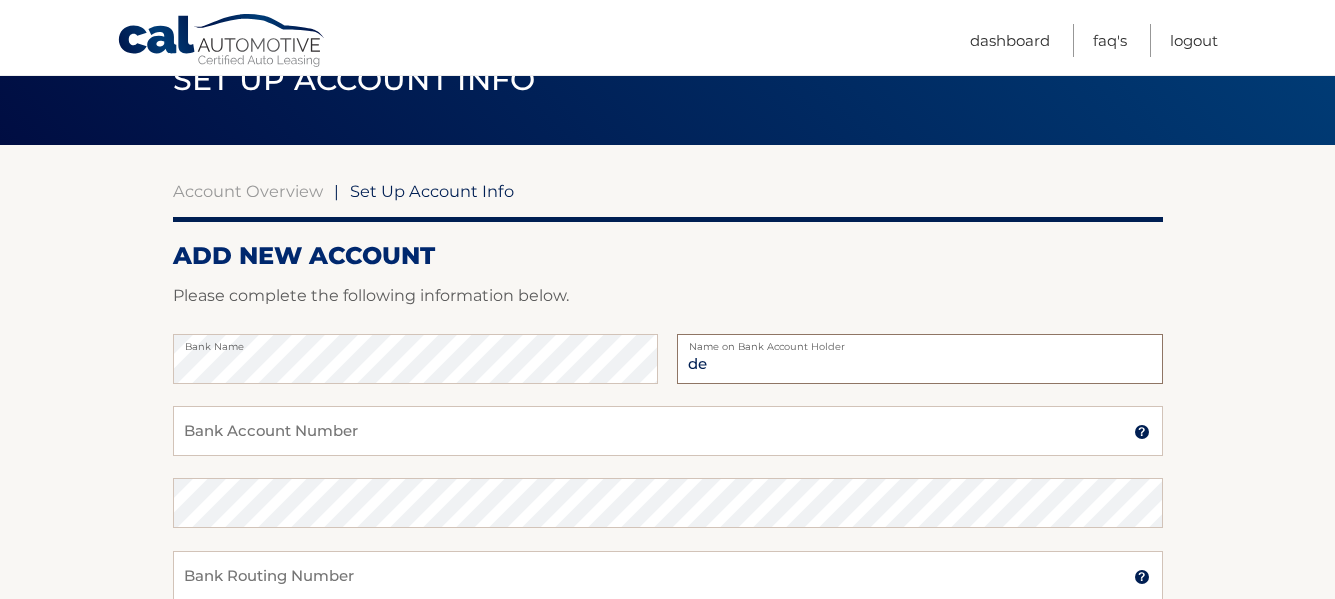 type on "d" 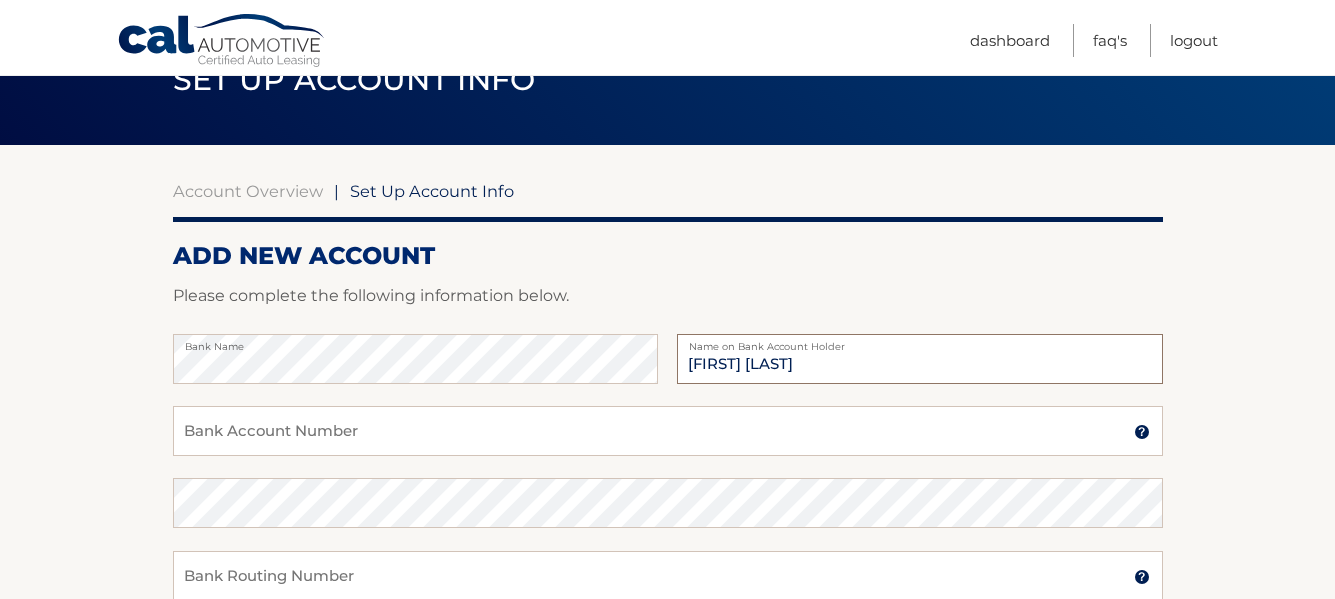 type on "Debora V Saxon" 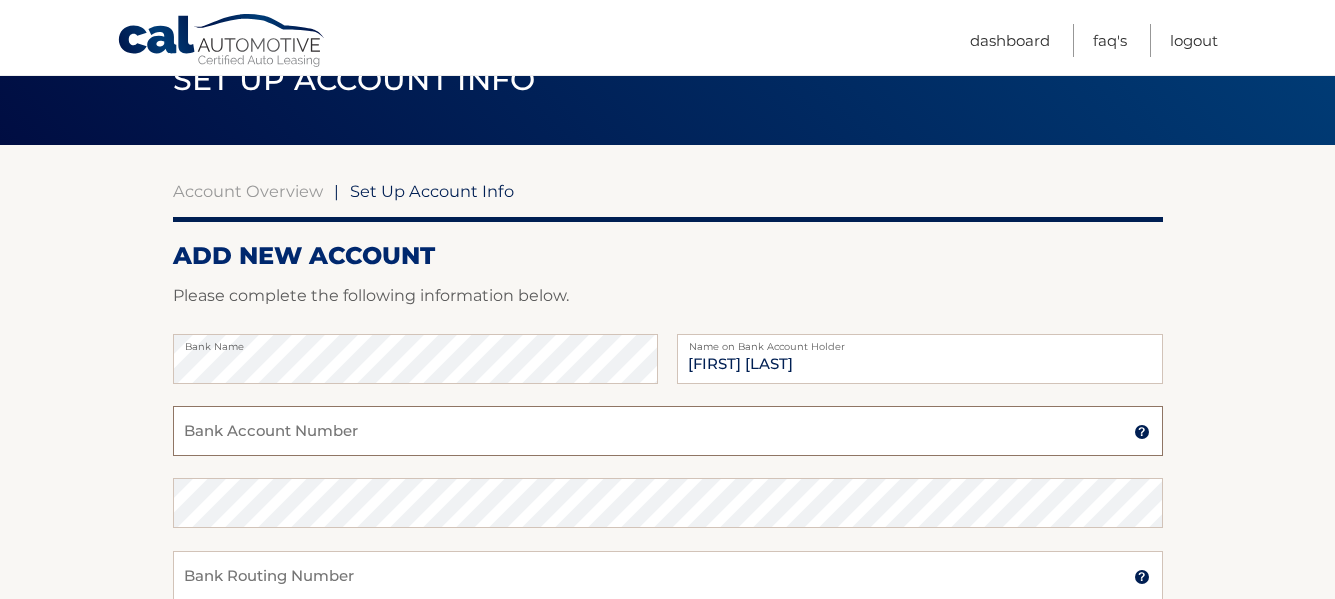 click on "Bank Account Number" at bounding box center [668, 431] 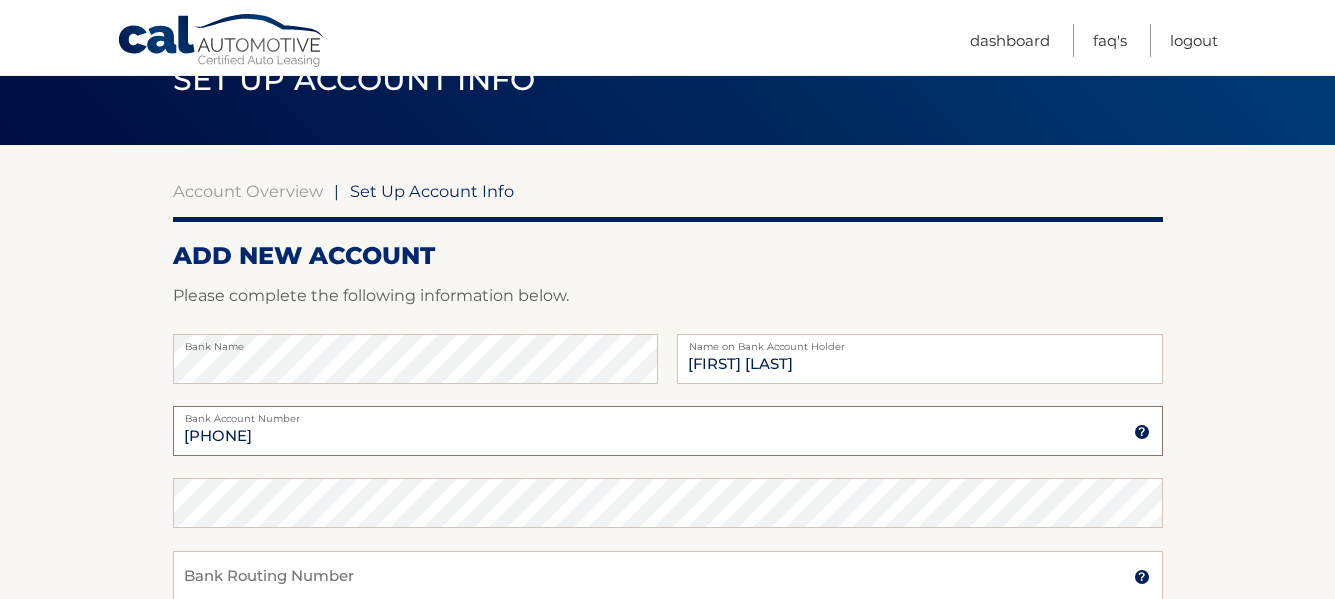 click on "0094700410085" at bounding box center [668, 431] 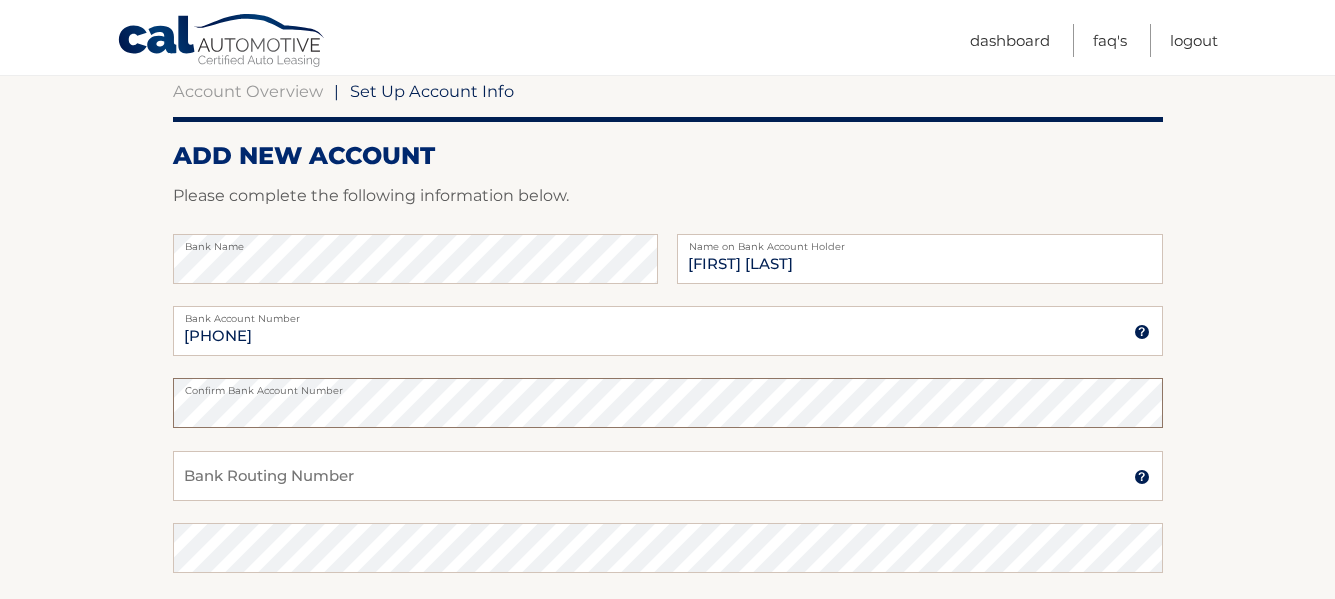 scroll, scrollTop: 300, scrollLeft: 0, axis: vertical 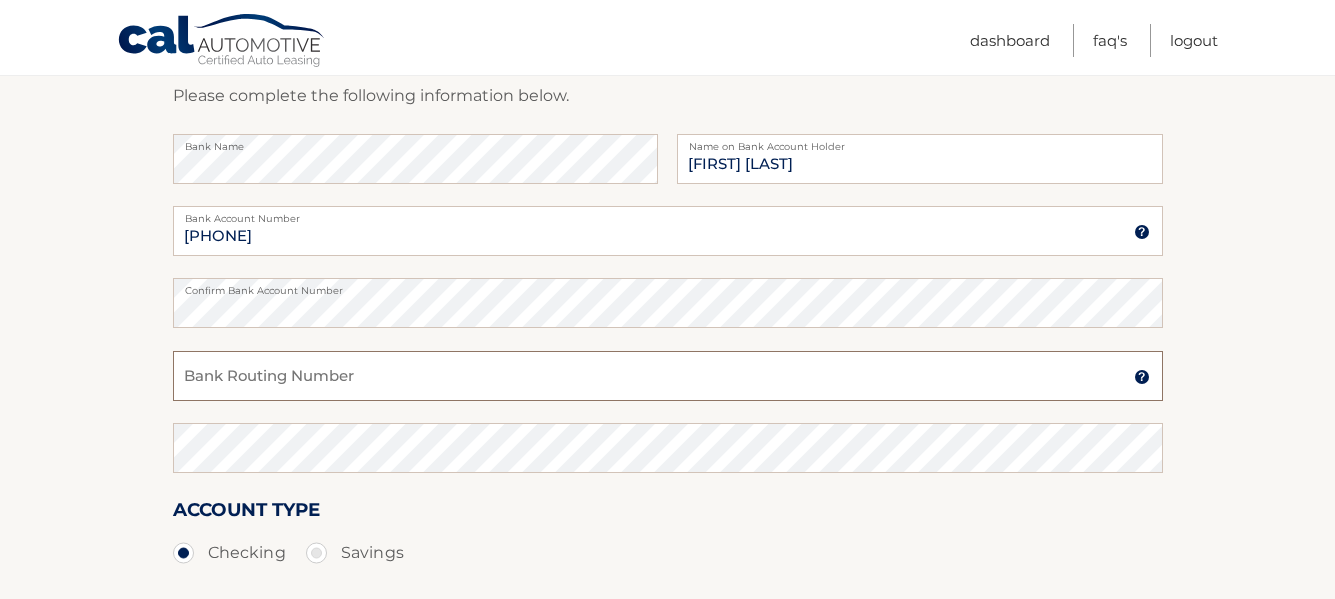 click on "Bank Routing Number" at bounding box center (668, 376) 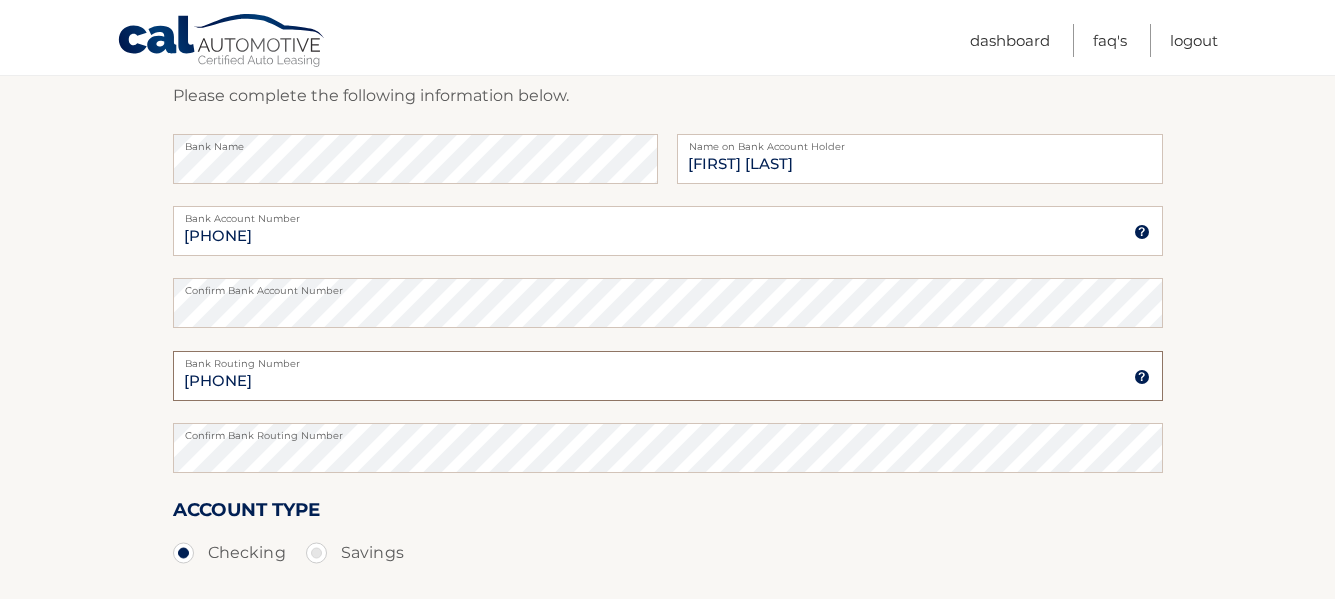 click on "0021200339" at bounding box center (668, 376) 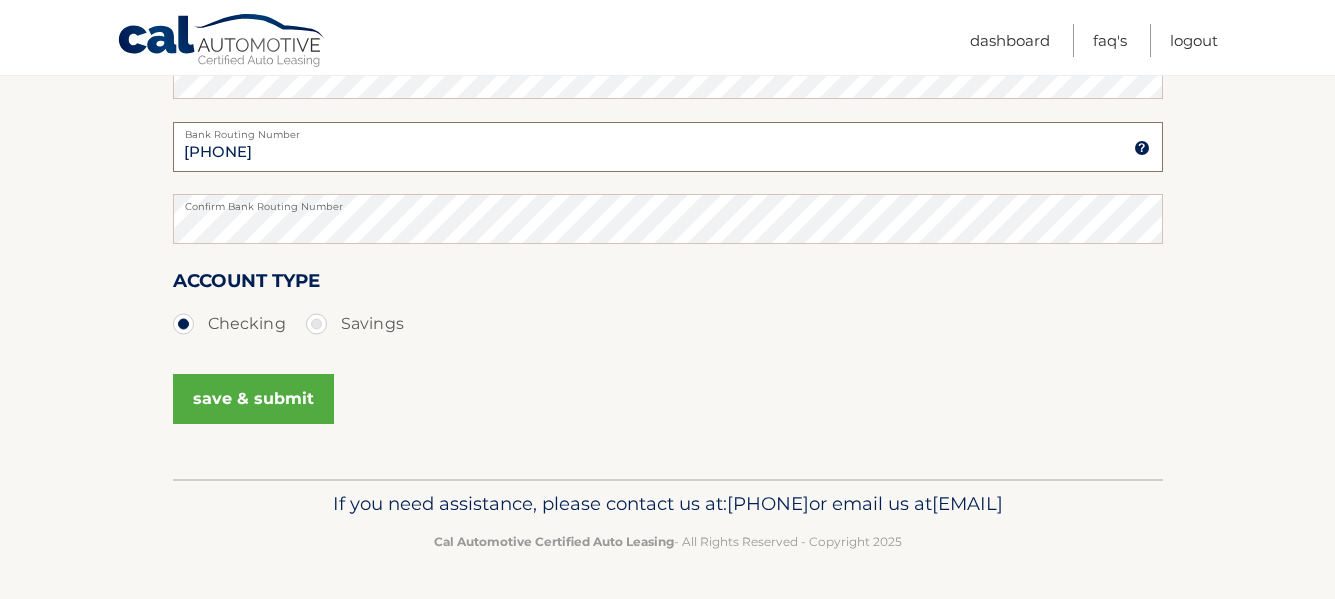 scroll, scrollTop: 561, scrollLeft: 0, axis: vertical 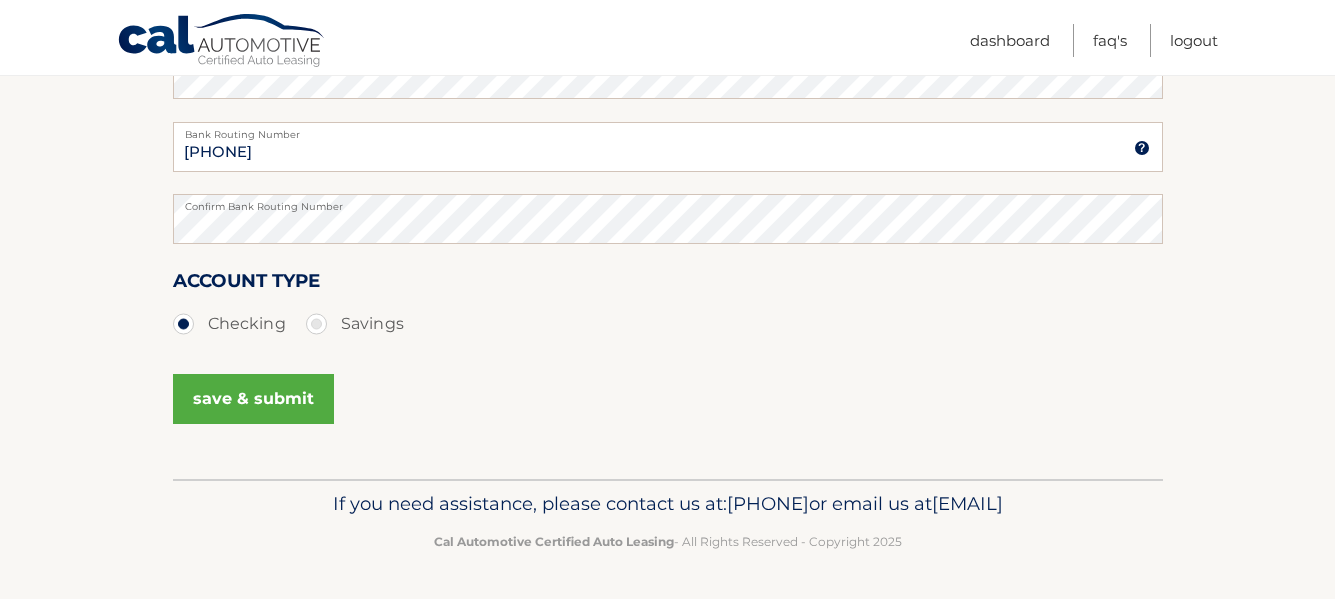 click on "save & submit" at bounding box center [253, 399] 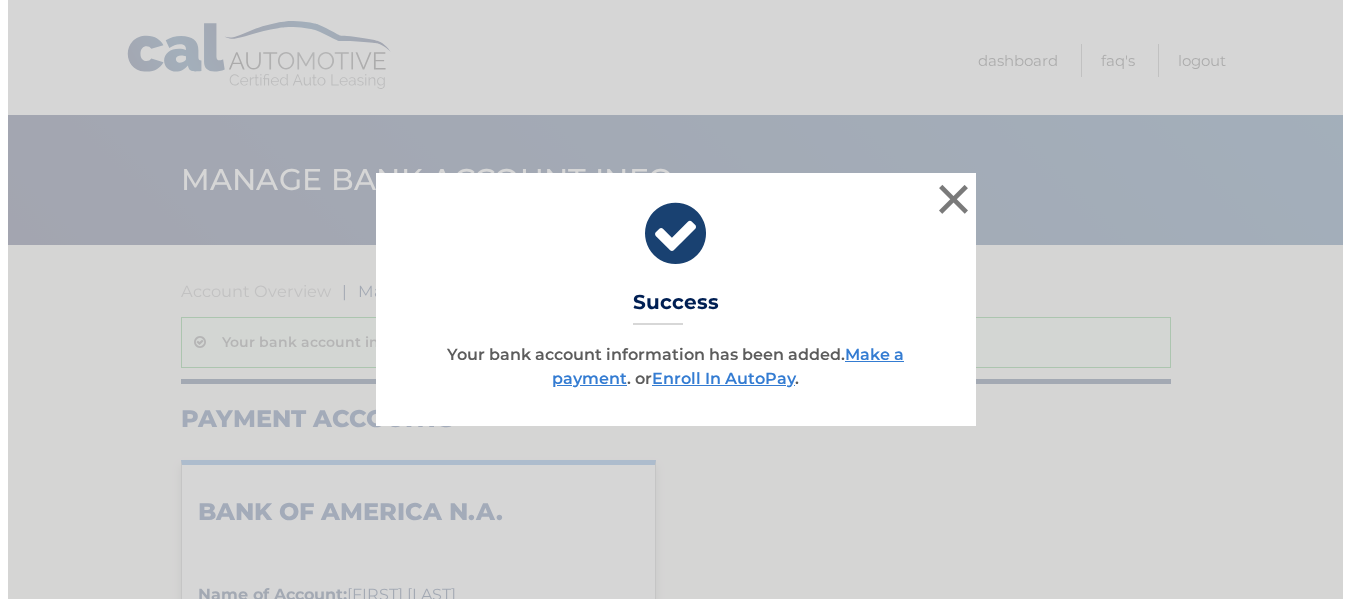 scroll, scrollTop: 0, scrollLeft: 0, axis: both 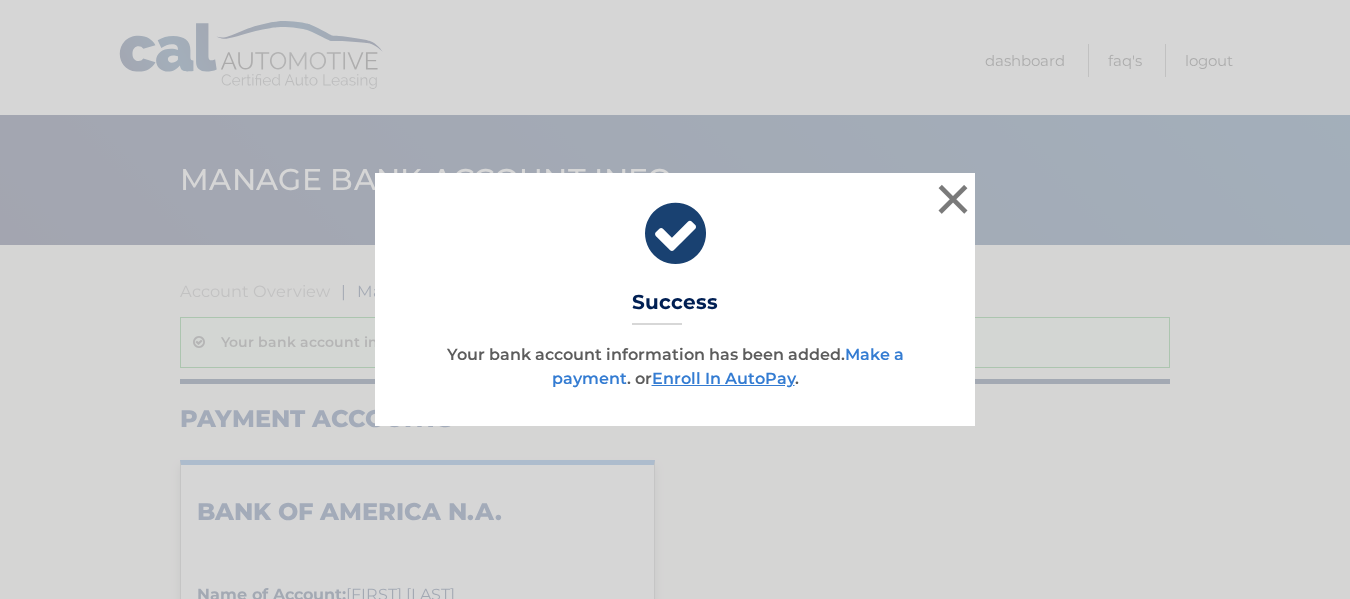 click on "Make a payment" at bounding box center [728, 366] 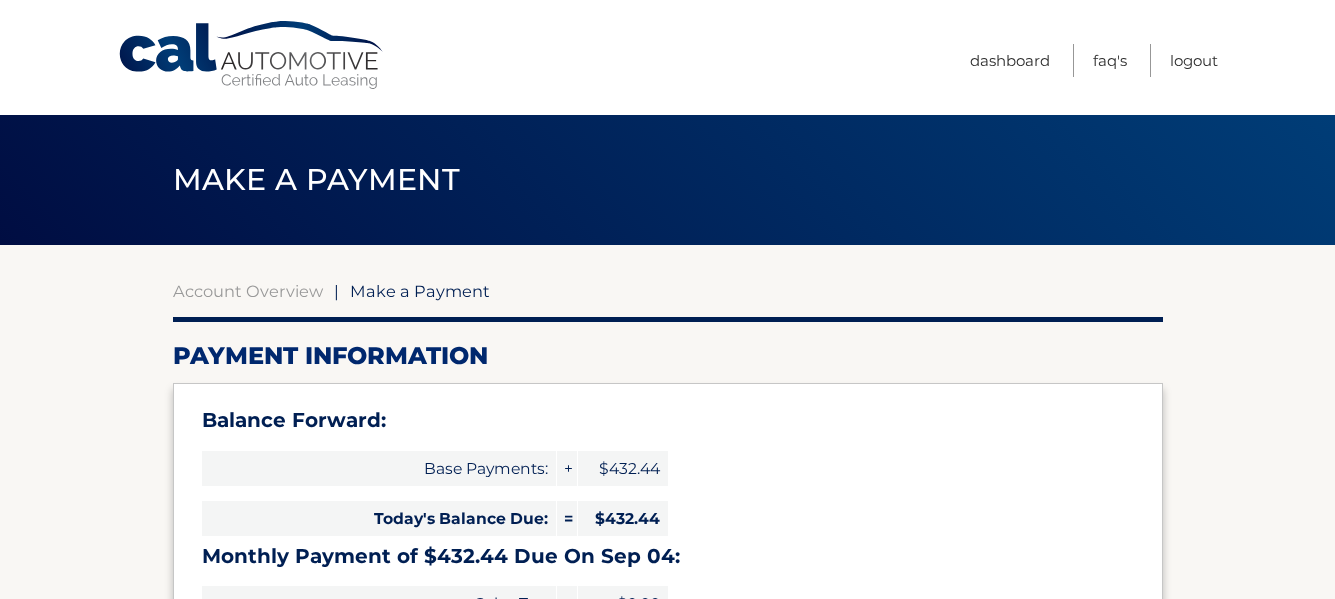 scroll, scrollTop: 0, scrollLeft: 0, axis: both 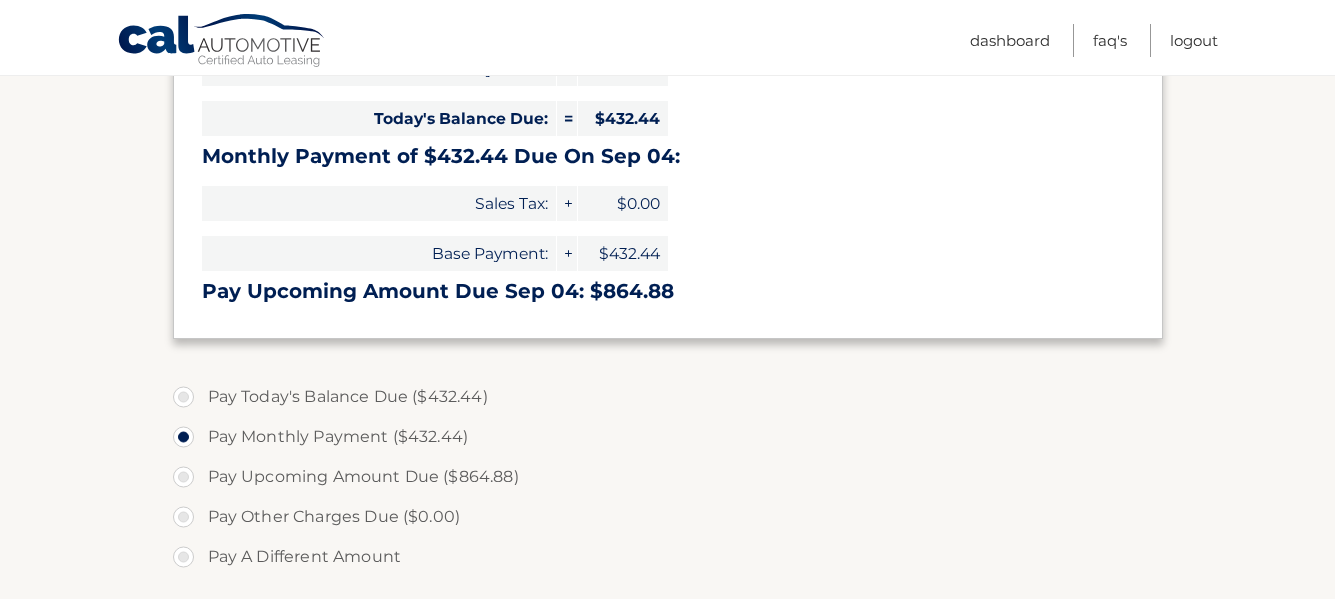 click on "Pay Today's Balance Due ($432.44)" at bounding box center (668, 397) 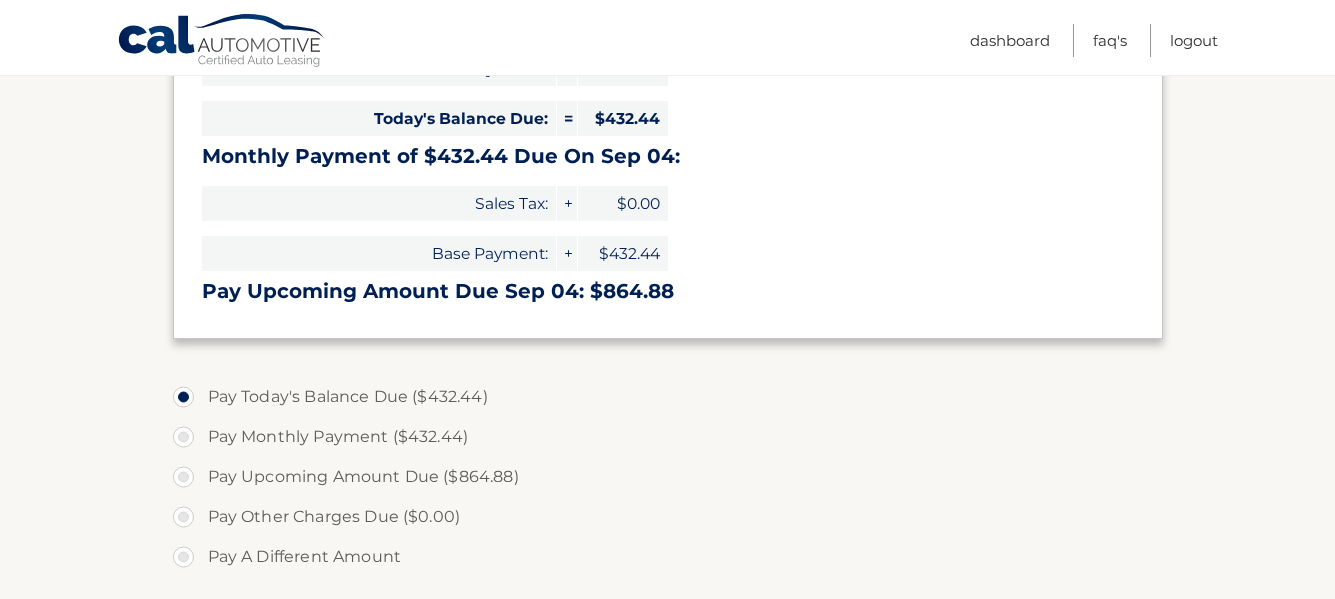 click on "Pay Monthly Payment ($432.44)" at bounding box center (668, 437) 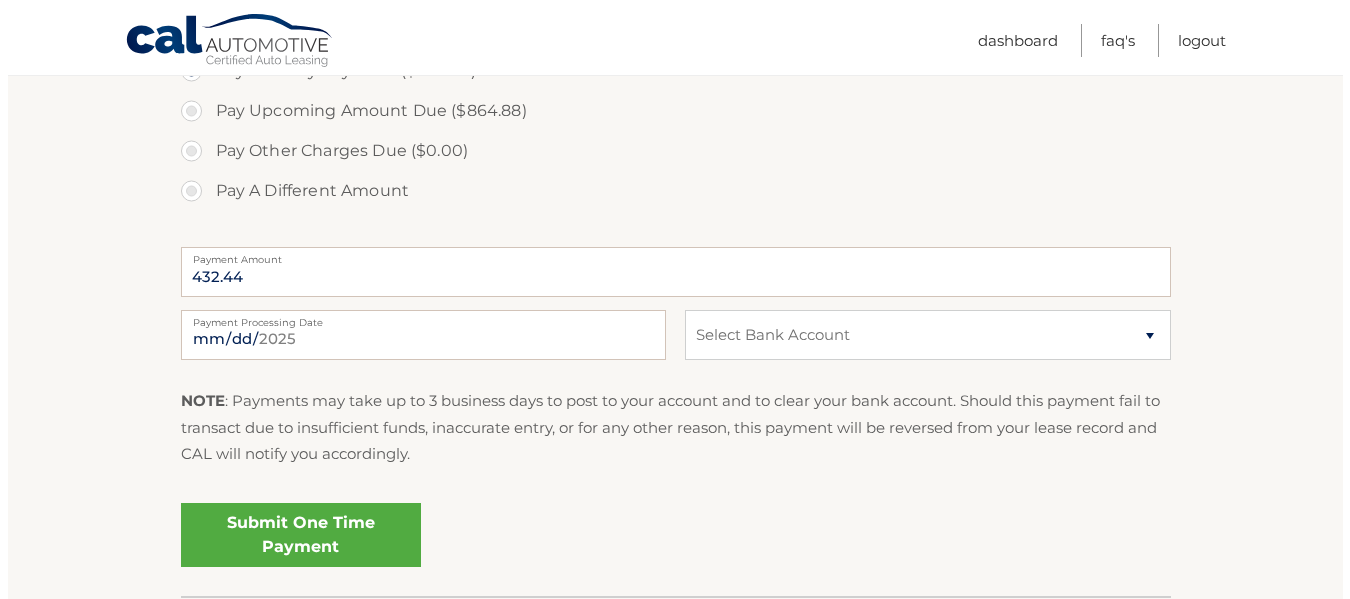 scroll, scrollTop: 800, scrollLeft: 0, axis: vertical 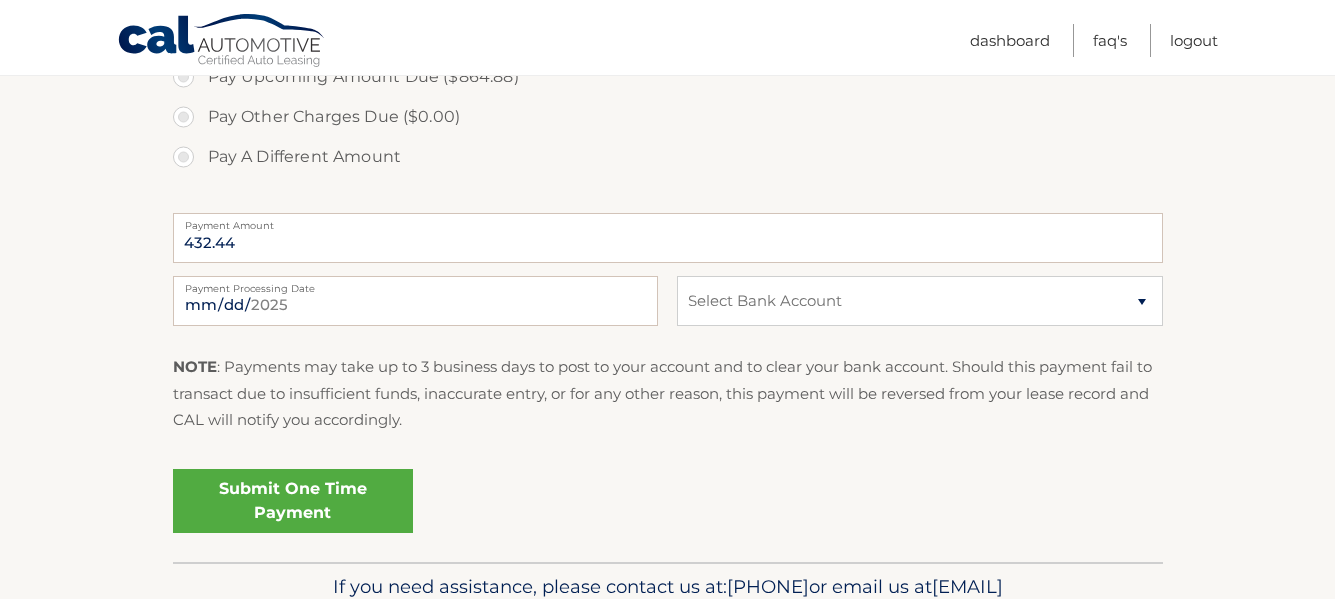 click on "Submit One Time Payment" at bounding box center [293, 501] 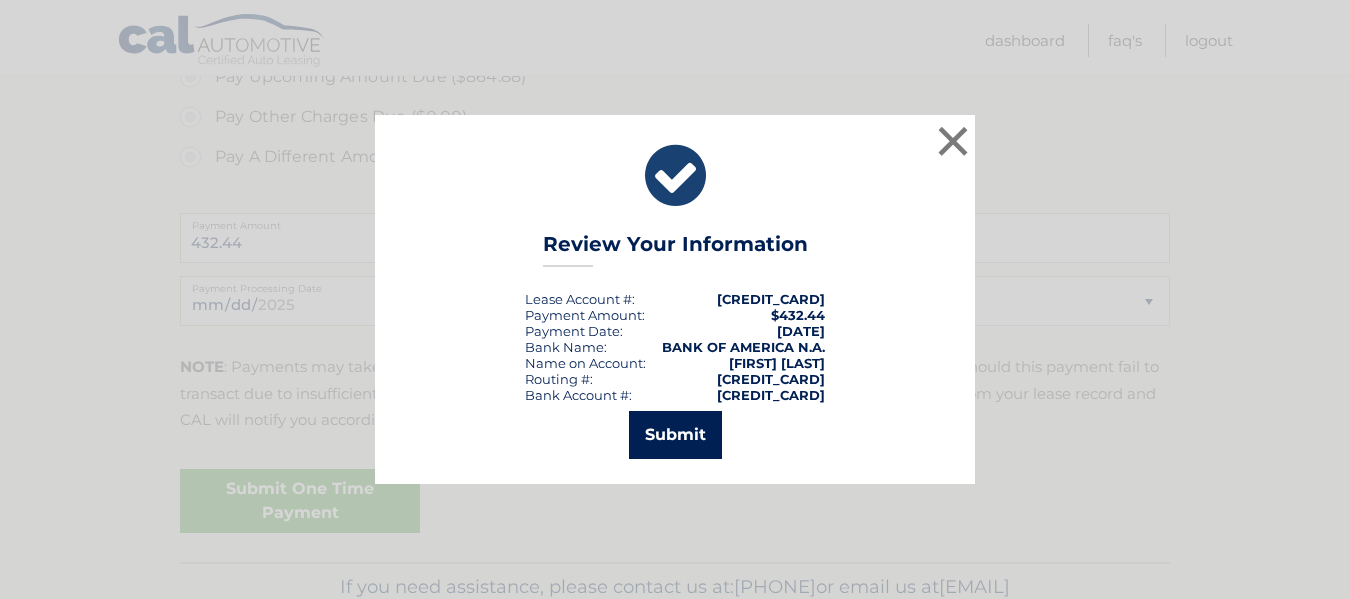 click on "Submit" at bounding box center (675, 435) 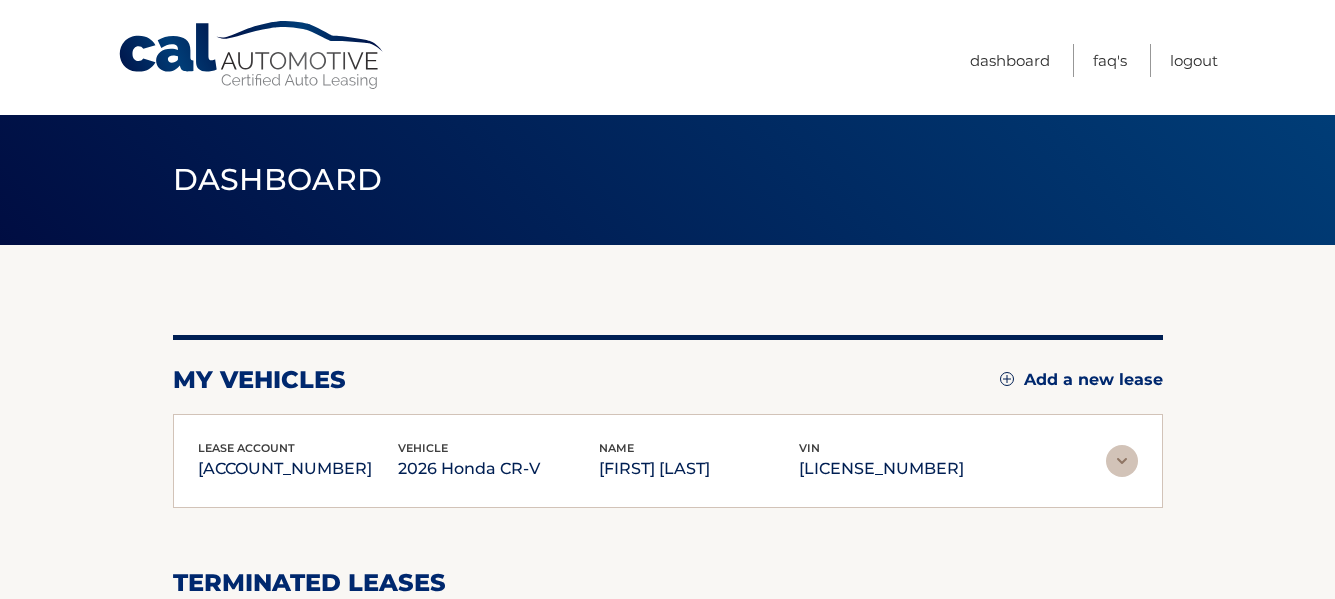 scroll, scrollTop: 0, scrollLeft: 0, axis: both 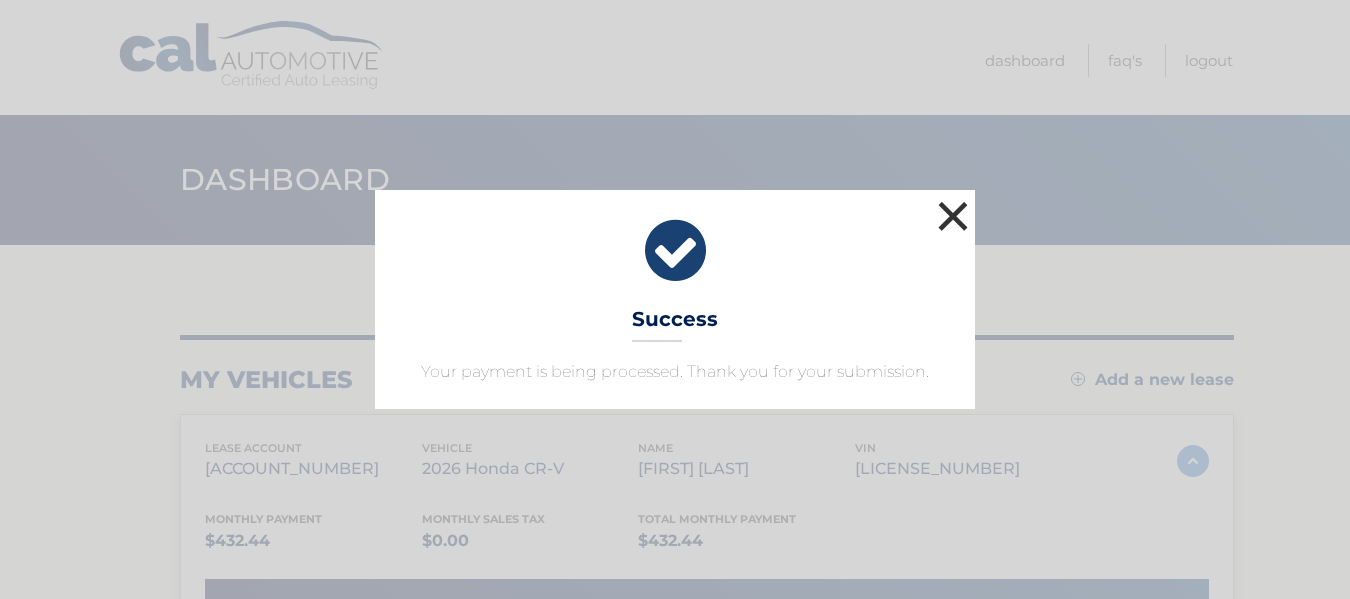 click on "×" at bounding box center (953, 216) 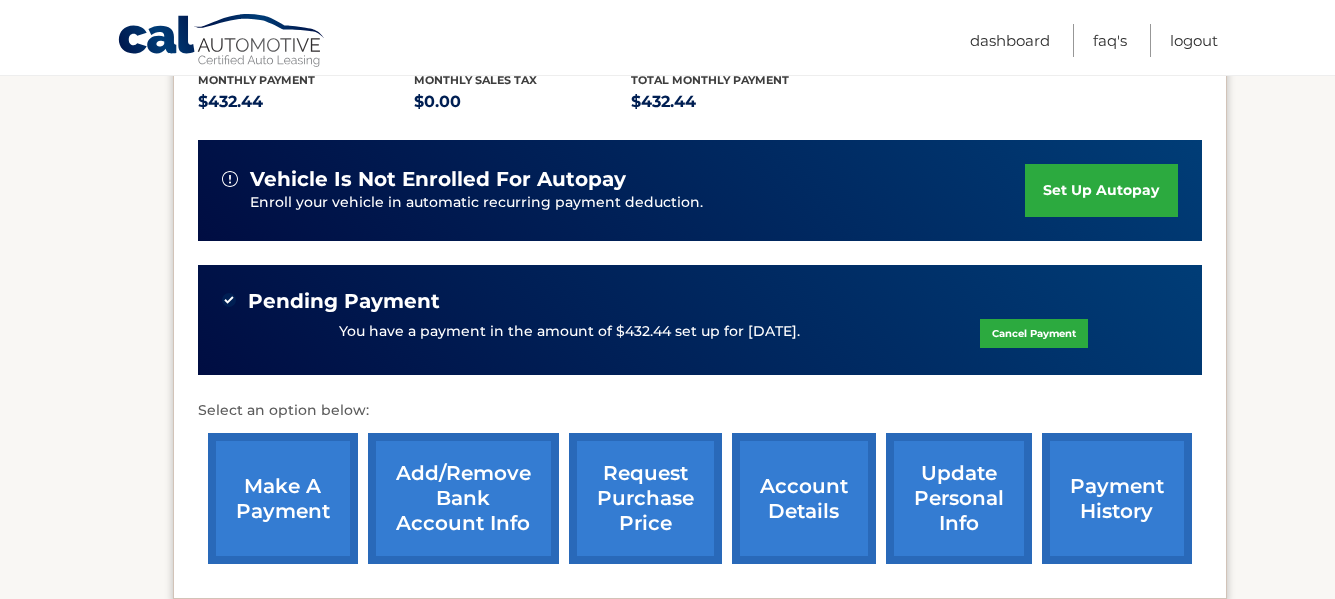 scroll, scrollTop: 404, scrollLeft: 0, axis: vertical 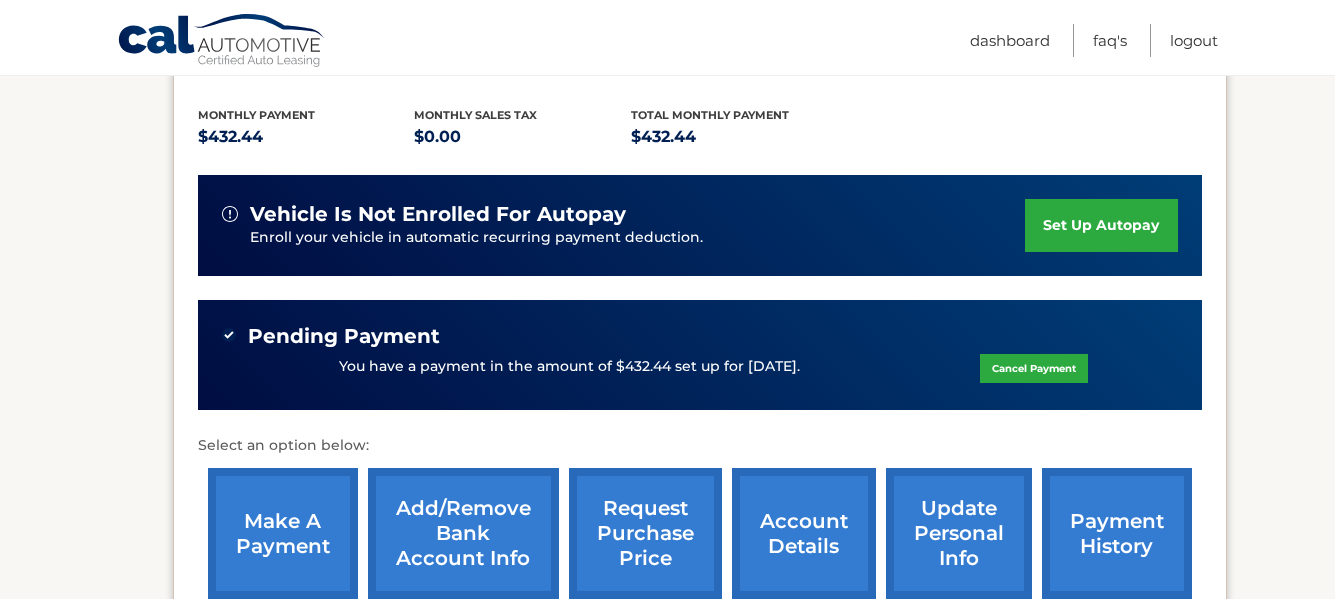 click on "set up autopay" at bounding box center [1101, 225] 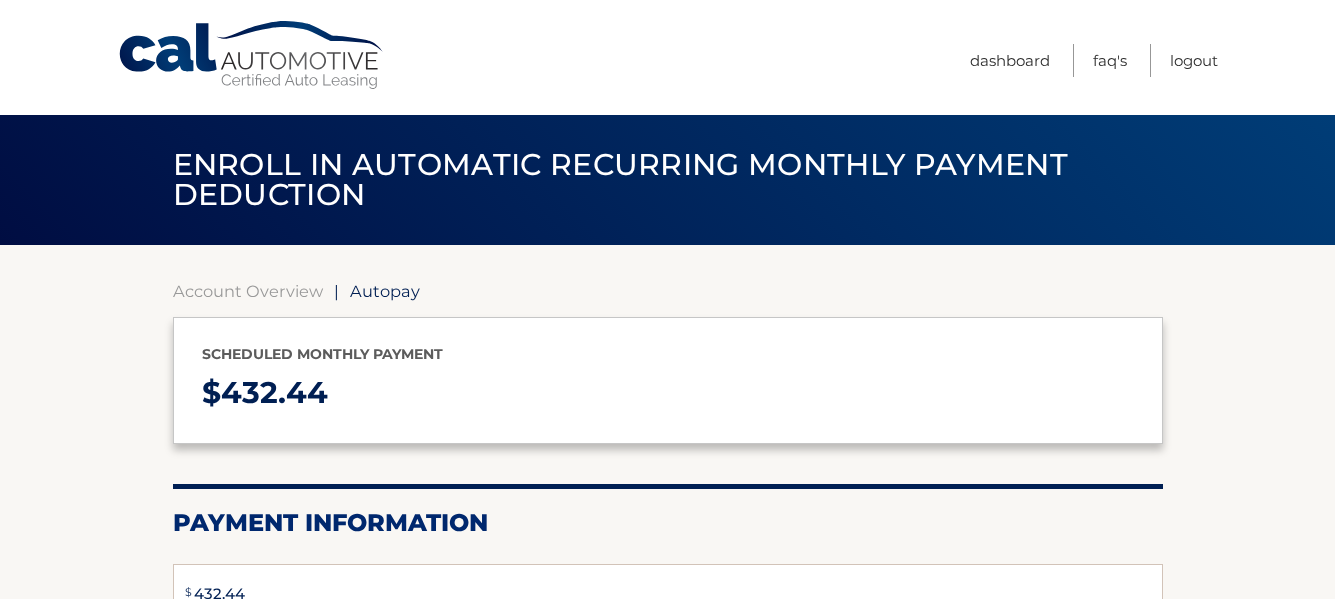 scroll, scrollTop: 0, scrollLeft: 0, axis: both 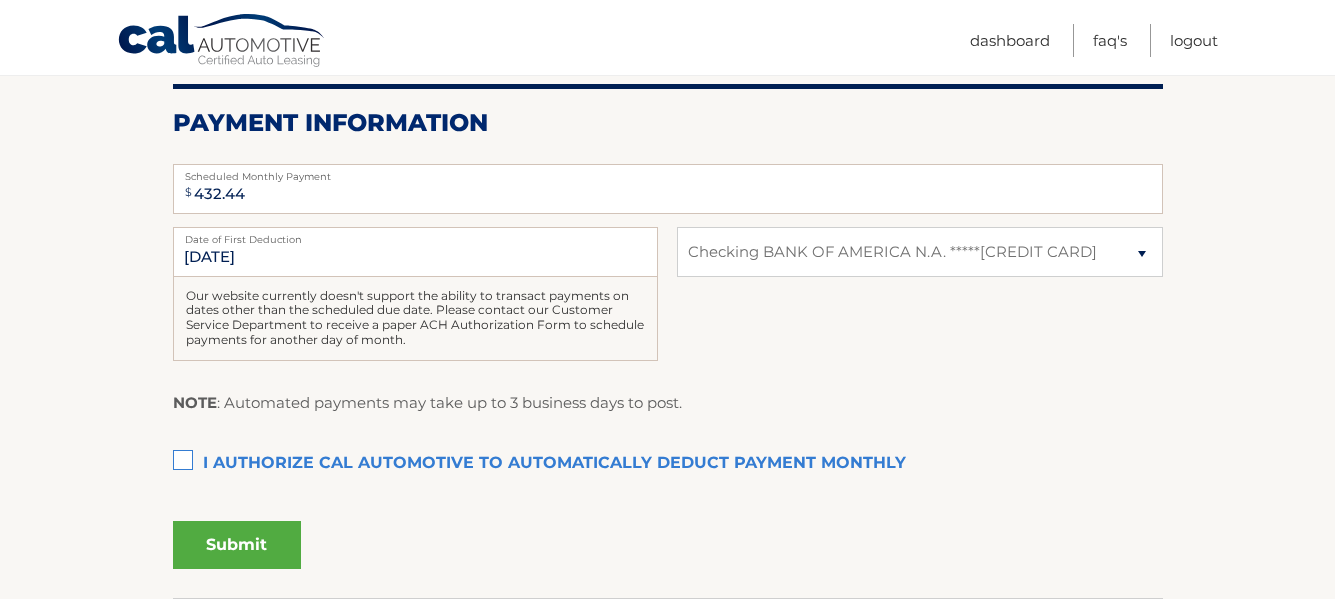 click on "I authorize cal automotive to automatically deduct payment monthly
This checkbox must be checked" at bounding box center (668, 464) 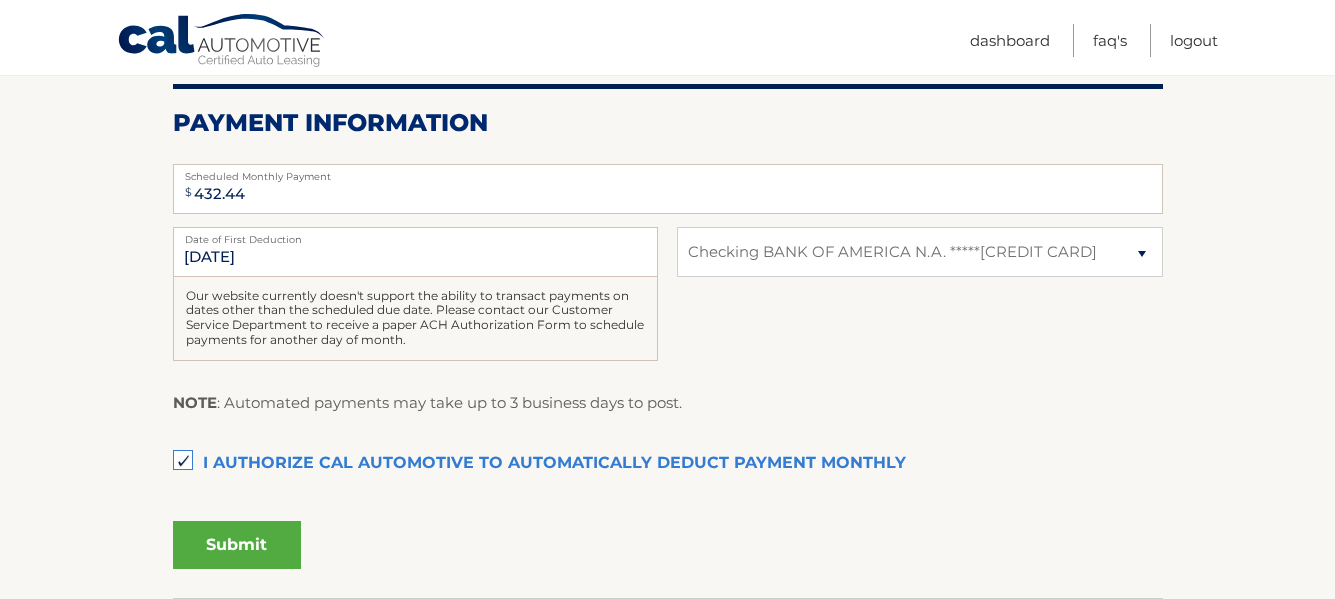 click on "Submit" at bounding box center [237, 545] 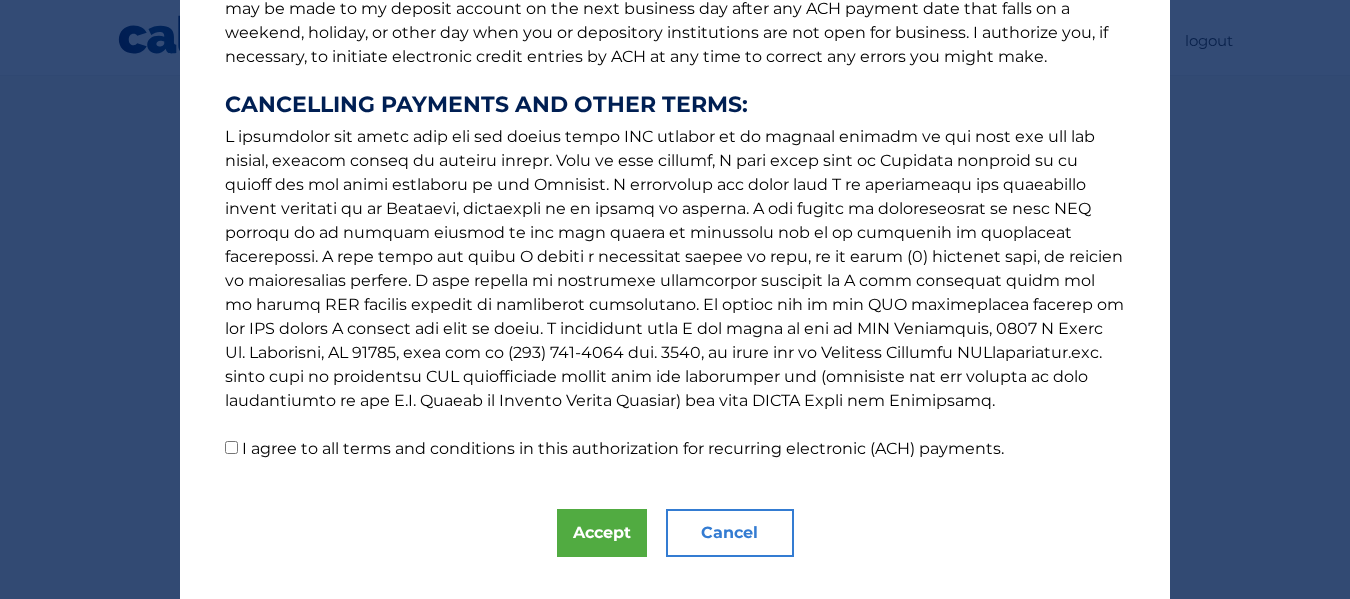 scroll, scrollTop: 370, scrollLeft: 0, axis: vertical 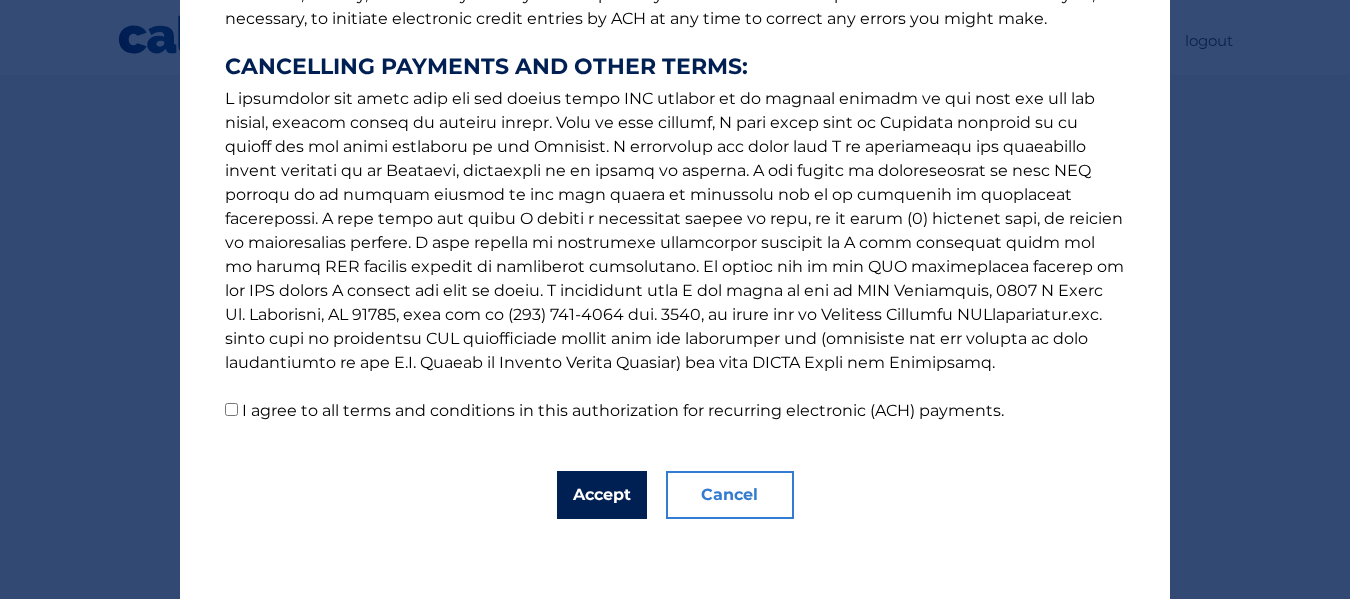 click on "Accept" at bounding box center (602, 495) 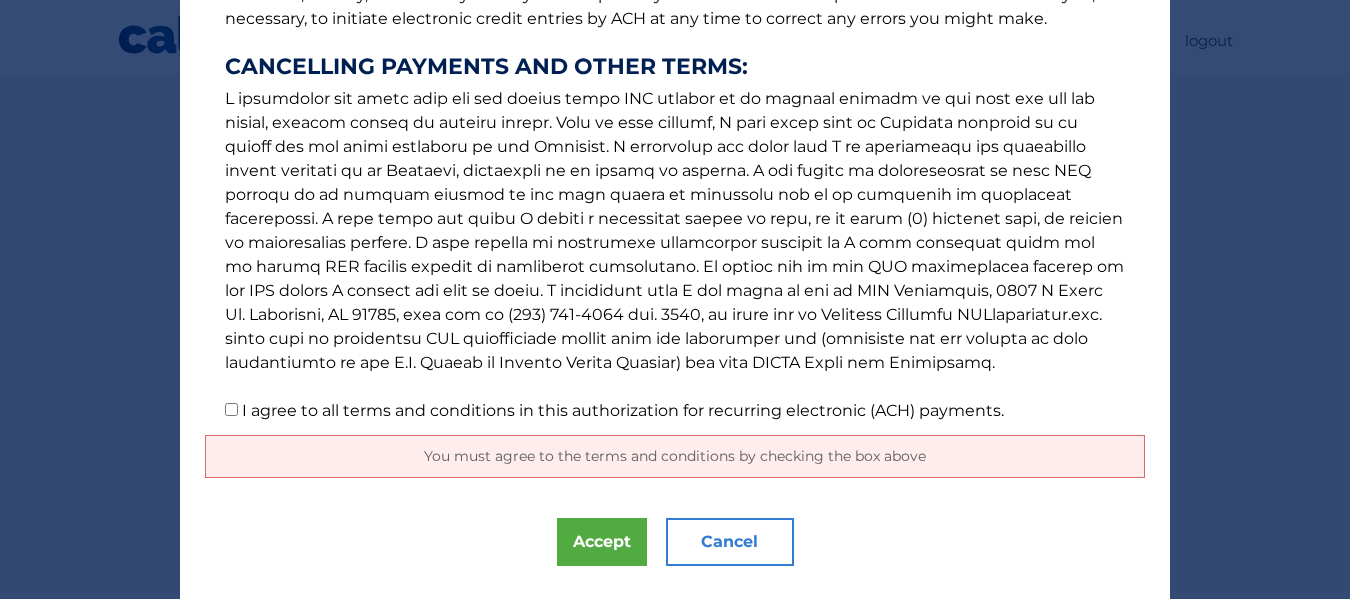 click on "I agree to all terms and conditions in this authorization for recurring electronic (ACH) payments." at bounding box center (231, 409) 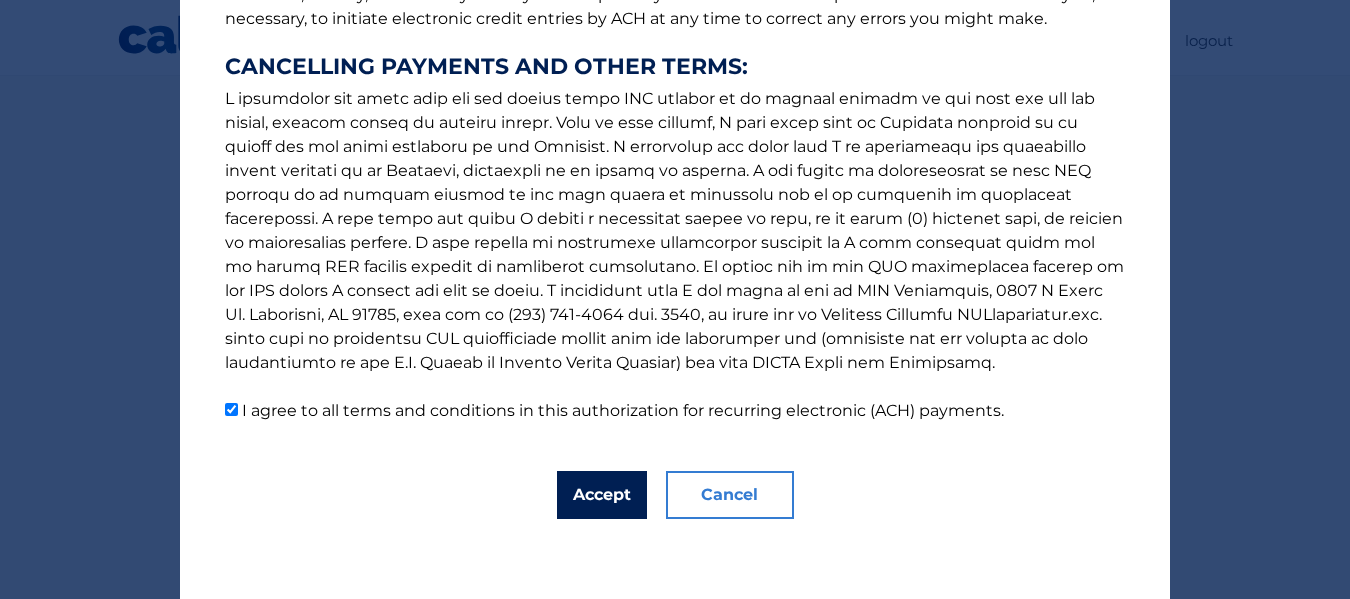 click on "Accept" at bounding box center (602, 495) 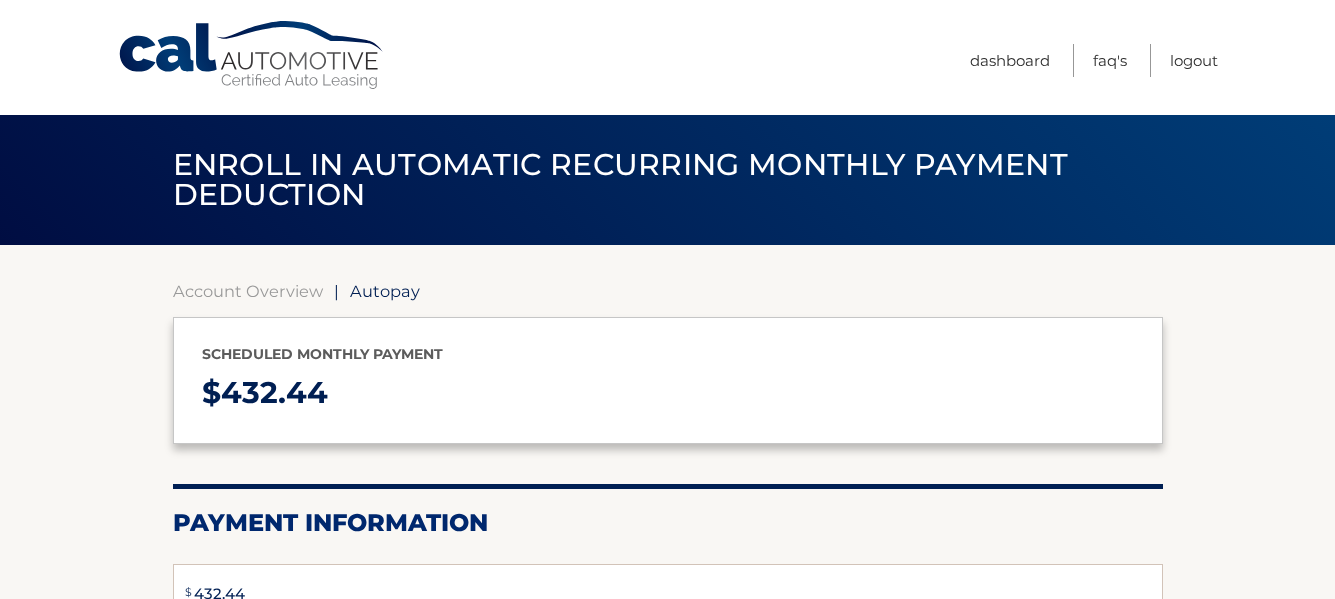 scroll, scrollTop: 0, scrollLeft: 0, axis: both 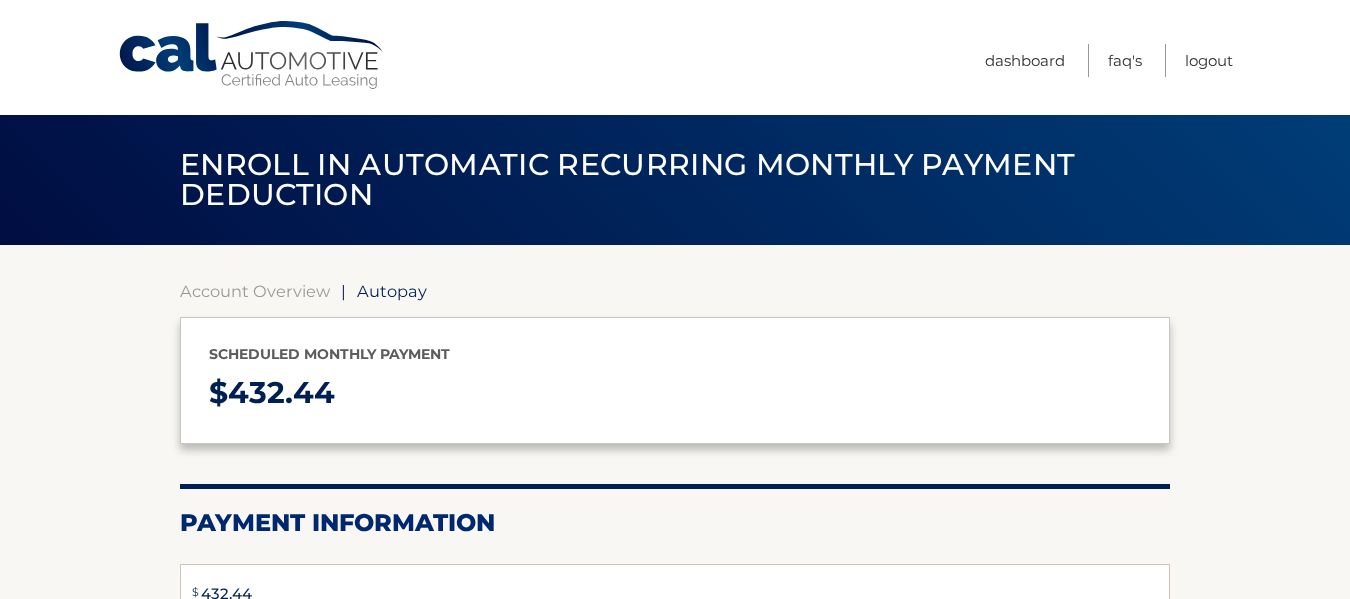 select on "NGZhYzgyMGYtNmNlZi00MzYzLTg0NGQtMTk4YjQ0NjliYjAx" 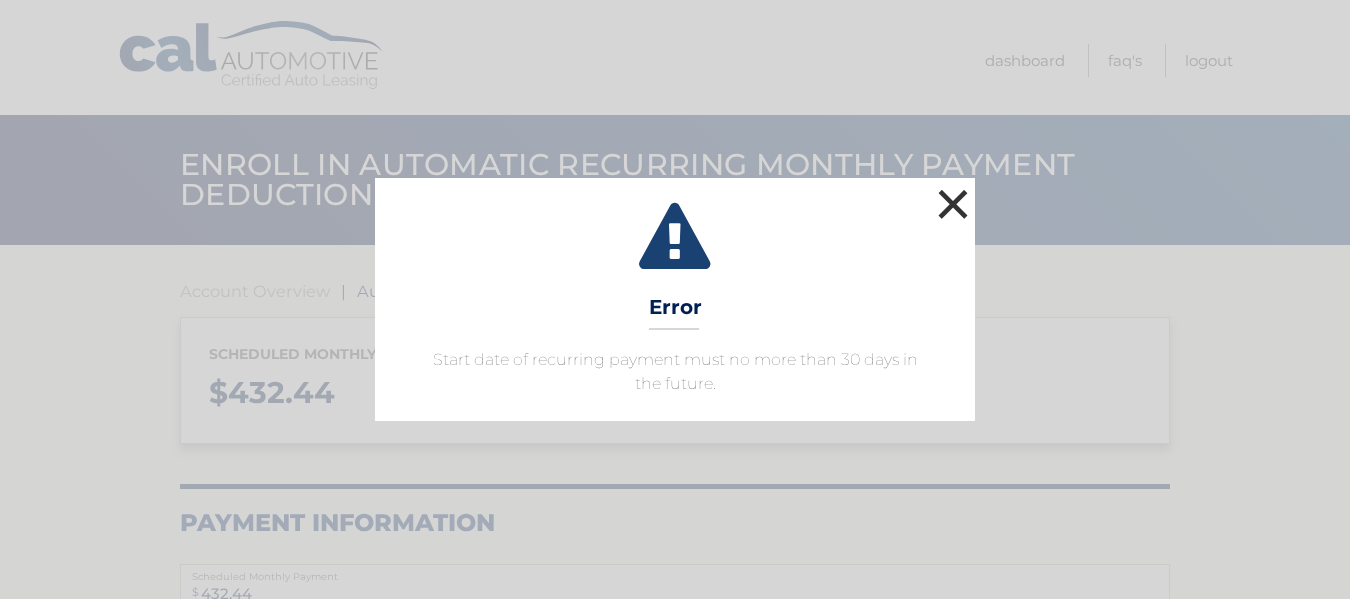 click on "×" at bounding box center [953, 204] 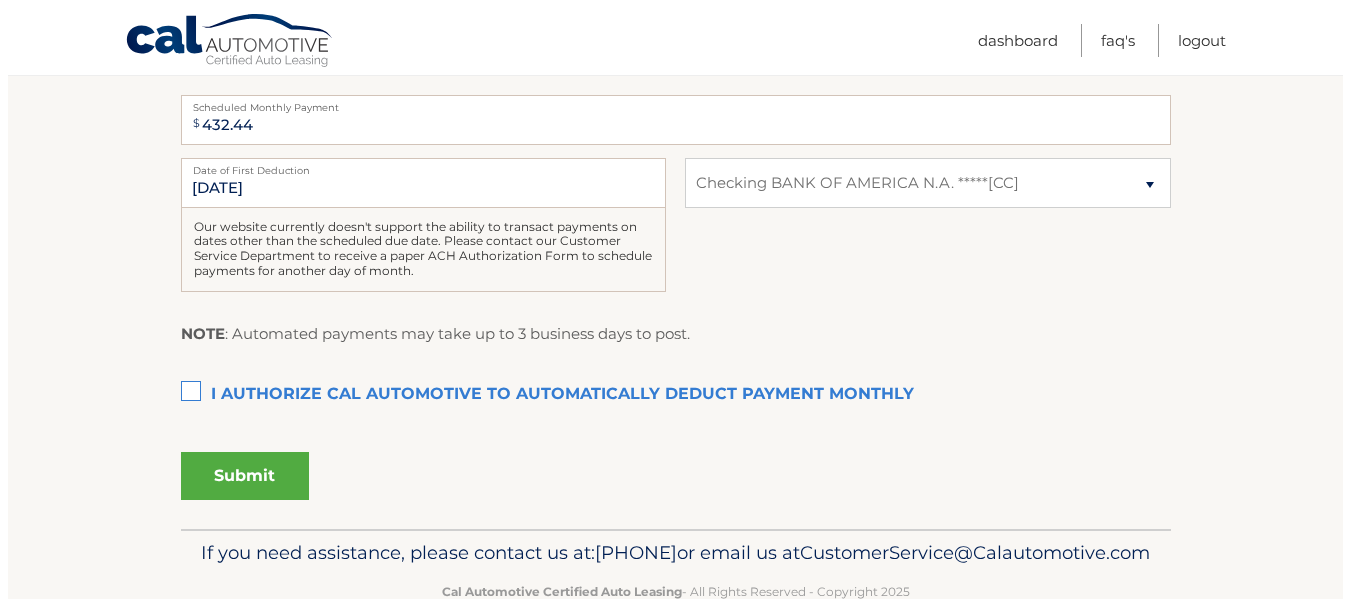 scroll, scrollTop: 500, scrollLeft: 0, axis: vertical 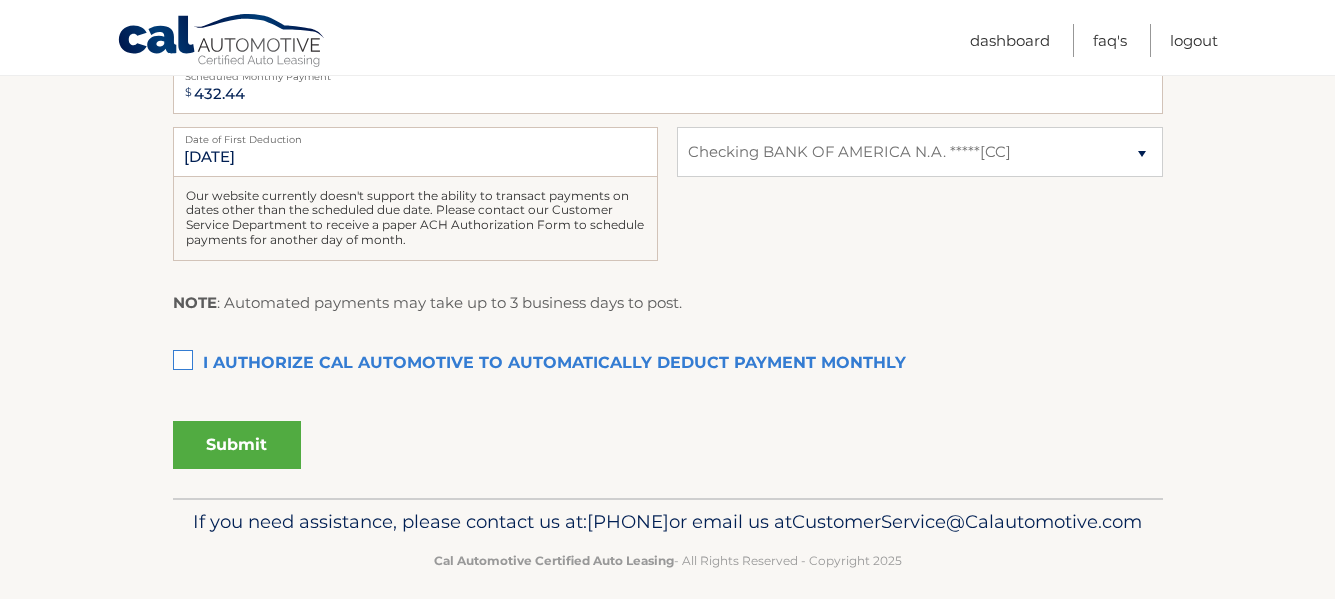 click on "I authorize cal automotive to automatically deduct payment monthly
This checkbox must be checked" at bounding box center [668, 364] 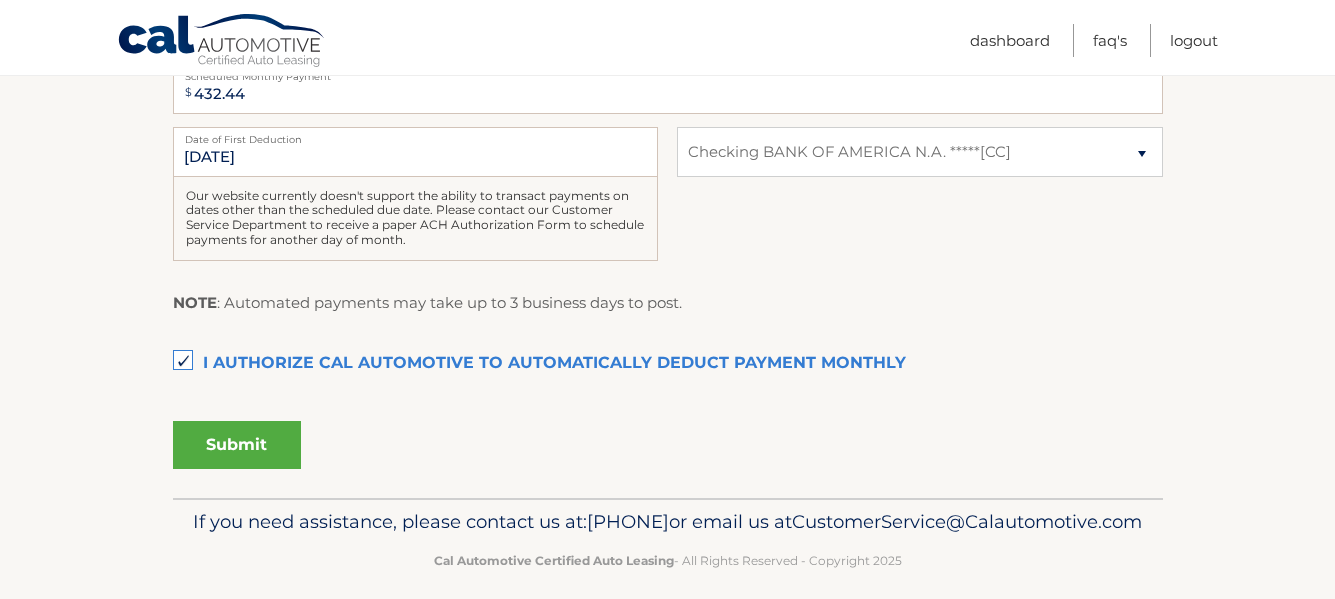 click on "Submit" at bounding box center [237, 445] 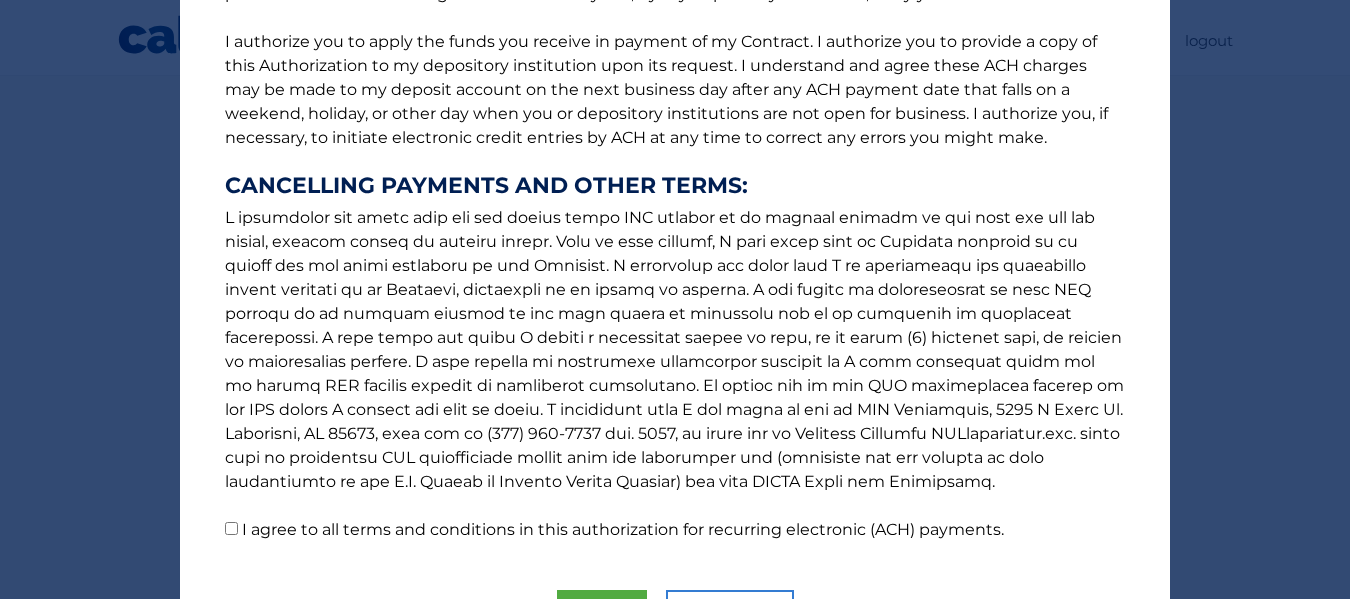 scroll, scrollTop: 370, scrollLeft: 0, axis: vertical 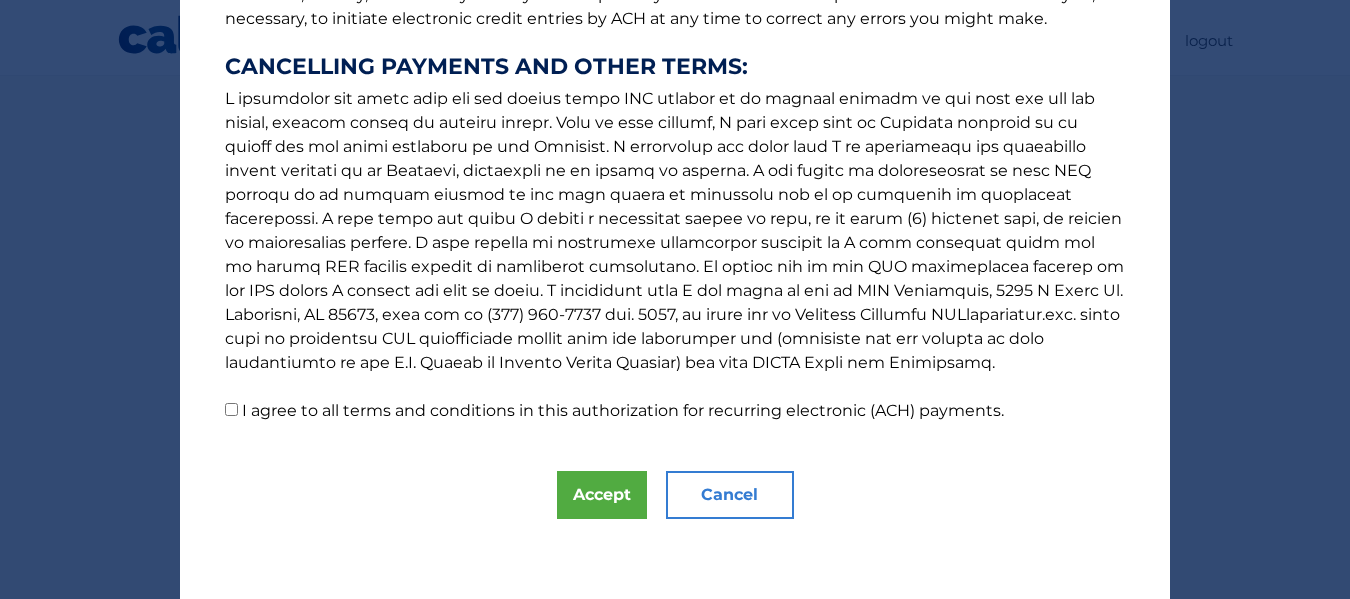 click on "I agree to all terms and conditions in this authorization for recurring electronic (ACH) payments." at bounding box center [231, 409] 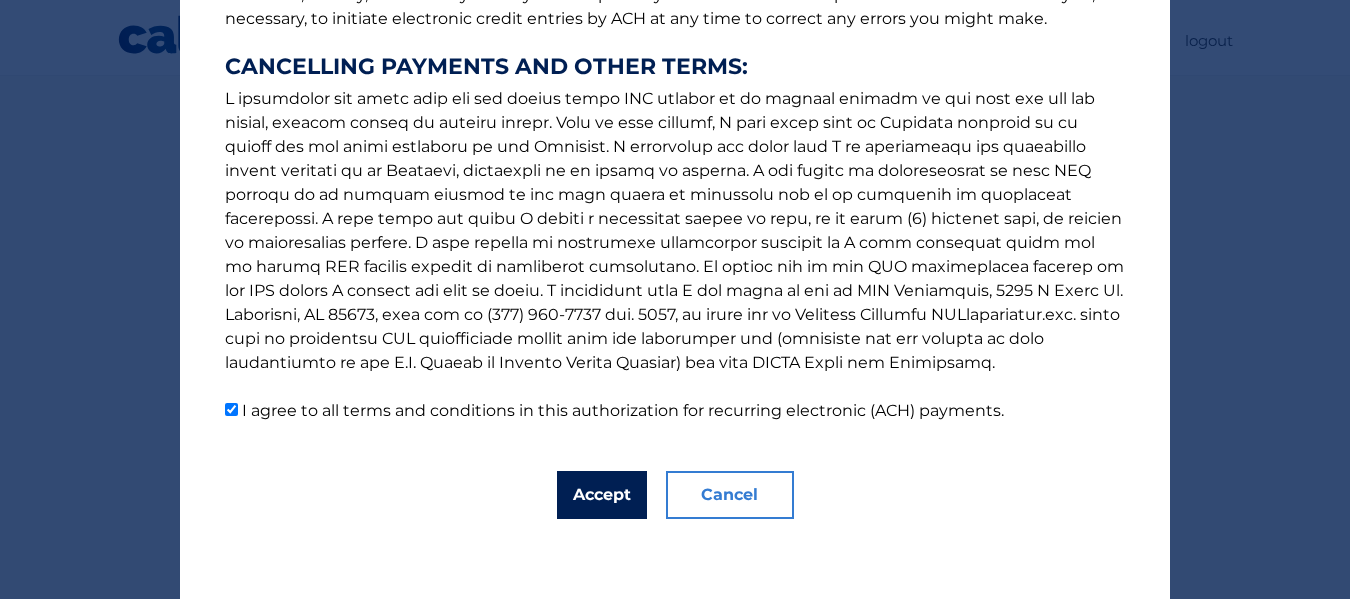 click on "Accept" at bounding box center (602, 495) 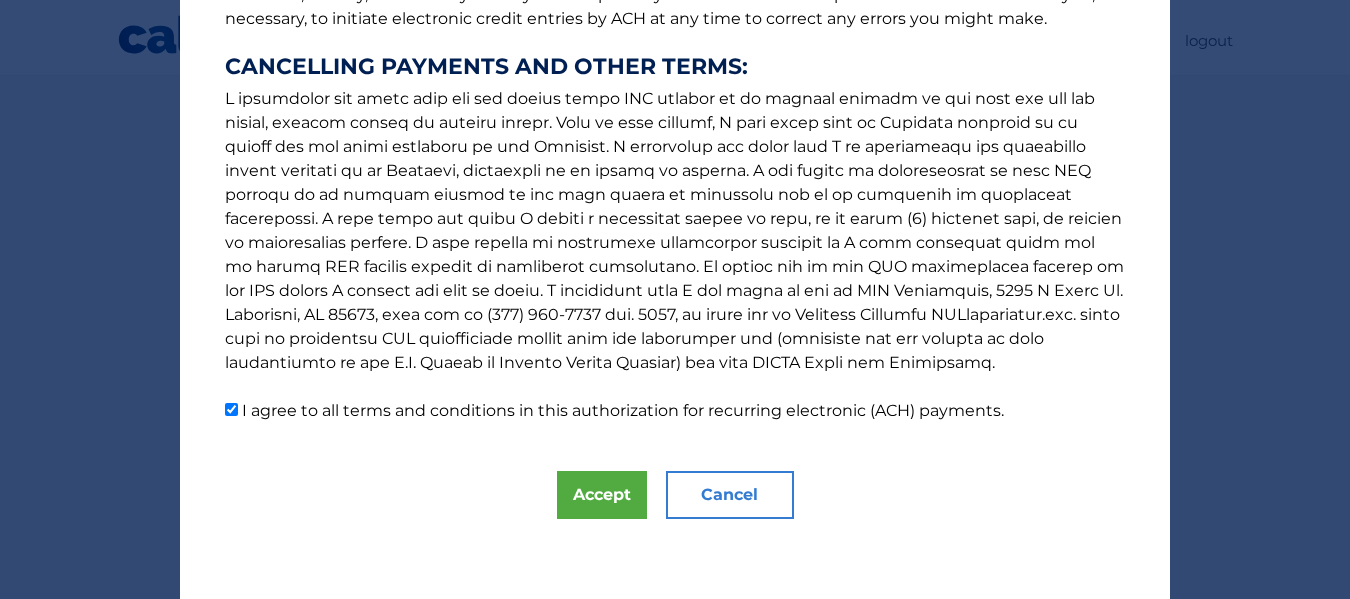 scroll, scrollTop: 494, scrollLeft: 0, axis: vertical 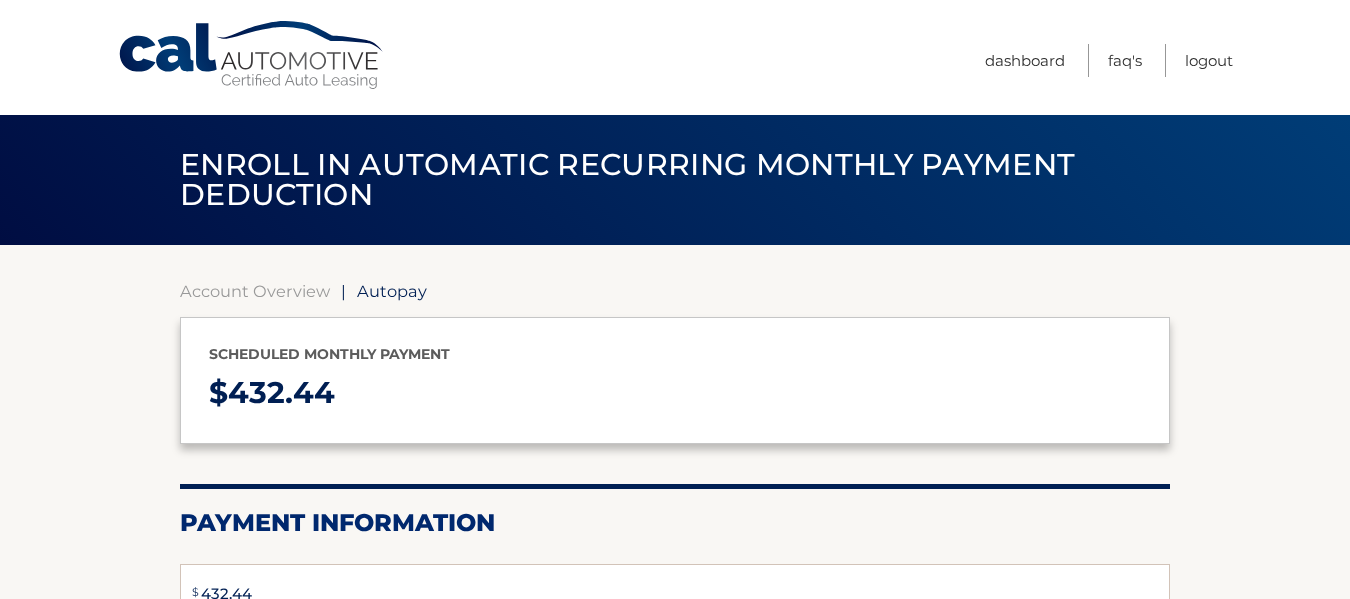 select on "NGZhYzgyMGYtNmNlZi00MzYzLTg0NGQtMTk4YjQ0NjliYjAx" 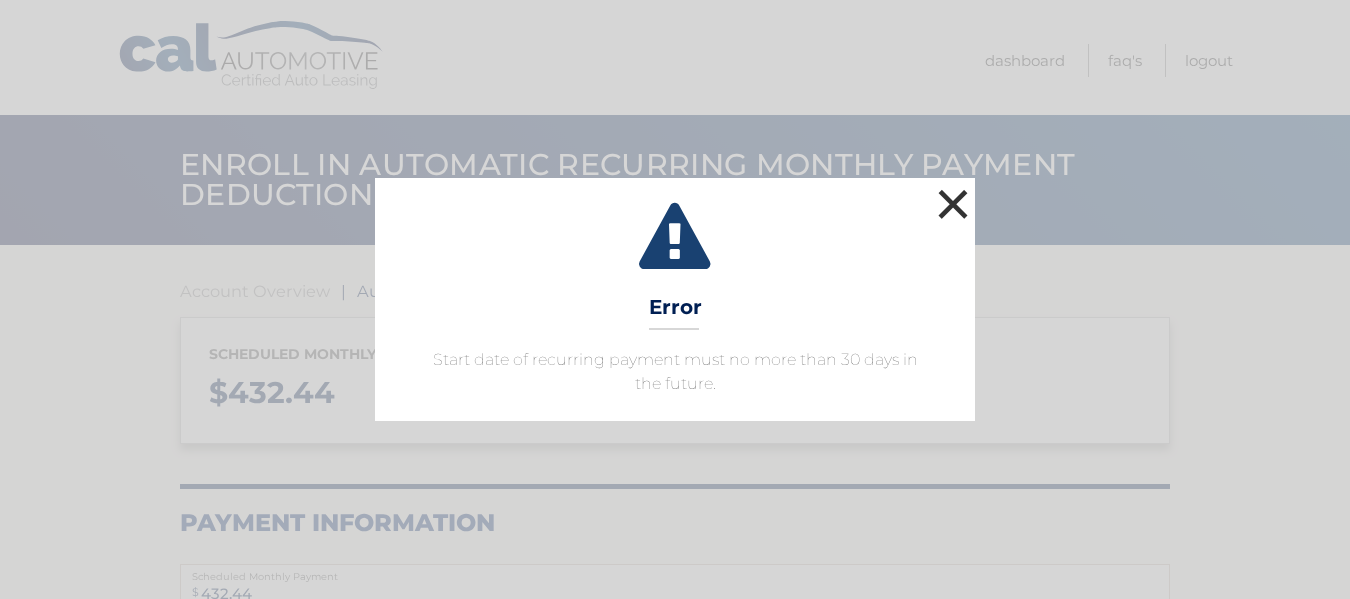 click on "×" at bounding box center [953, 204] 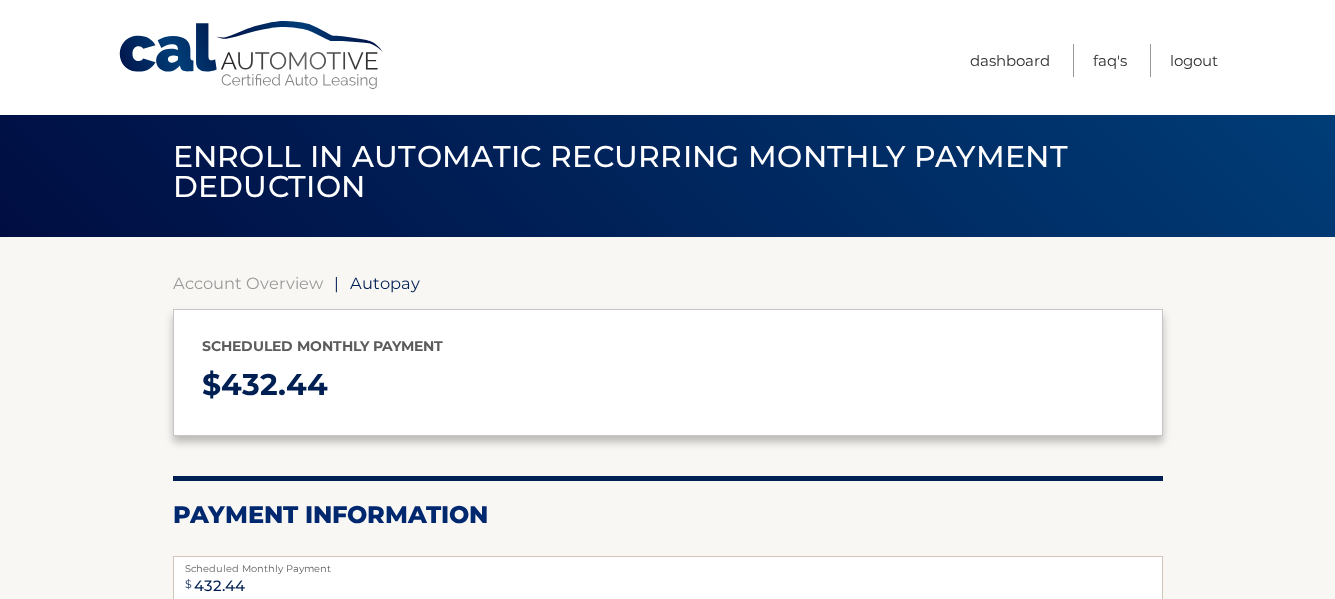 scroll, scrollTop: 0, scrollLeft: 0, axis: both 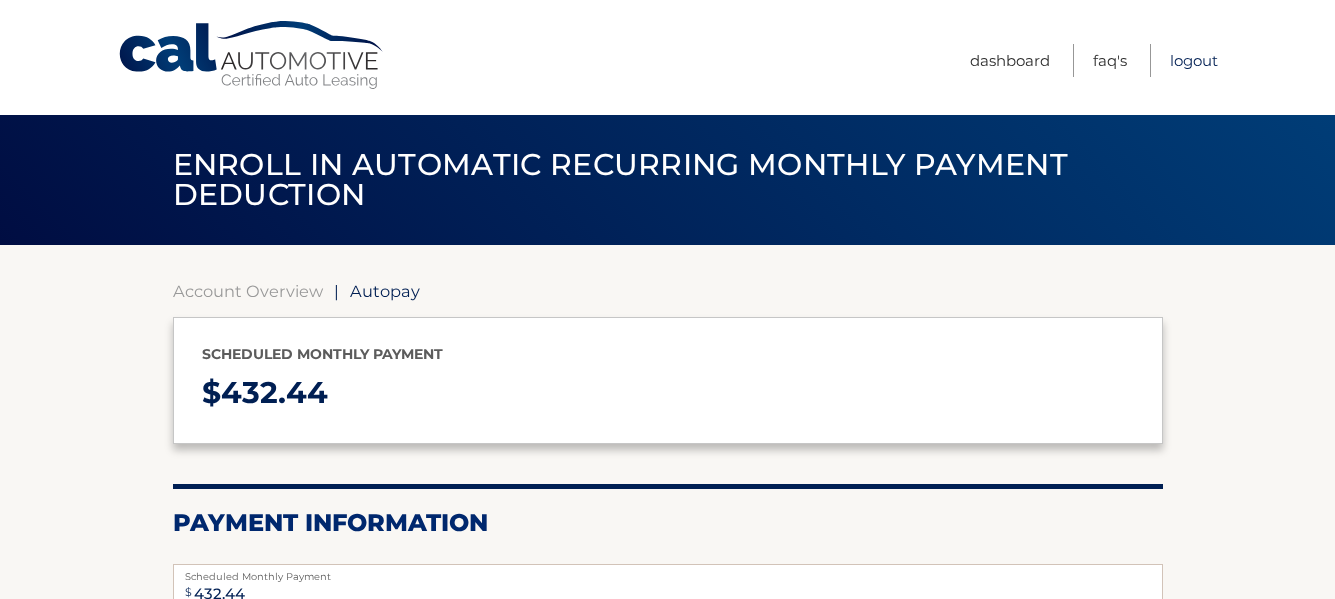 click on "Logout" at bounding box center [1194, 60] 